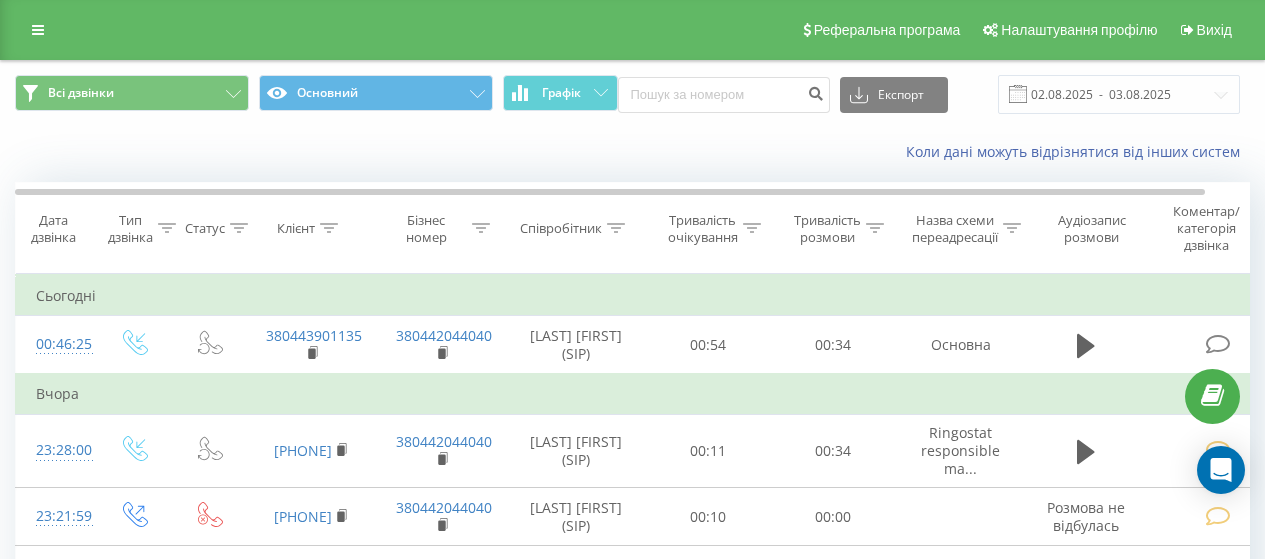 scroll, scrollTop: 0, scrollLeft: 0, axis: both 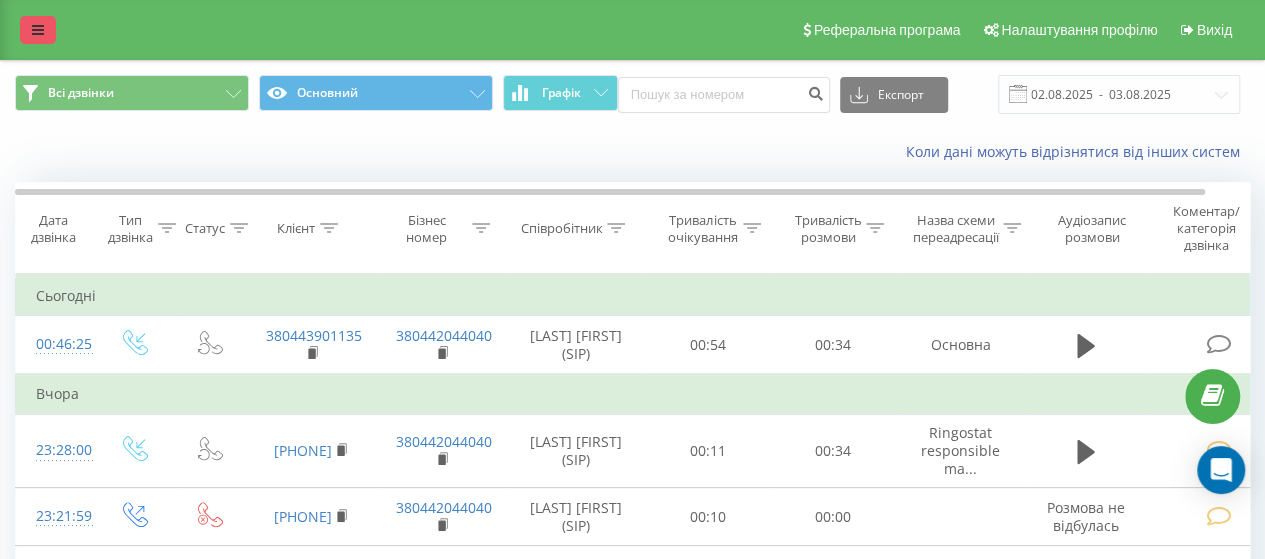 click at bounding box center (38, 30) 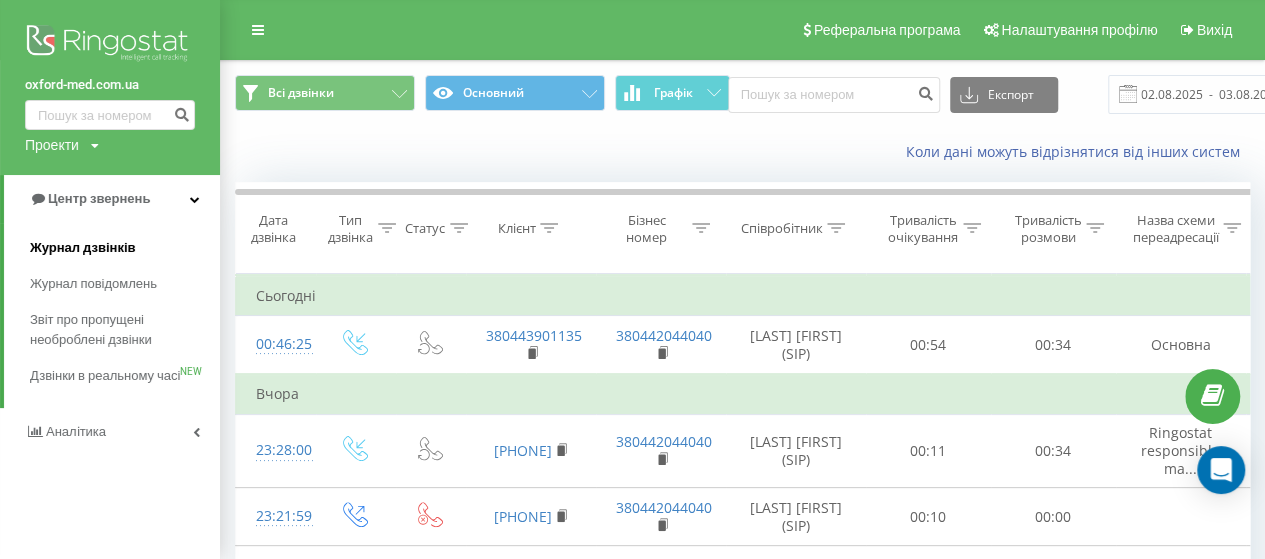 click on "Журнал дзвінків" at bounding box center (83, 248) 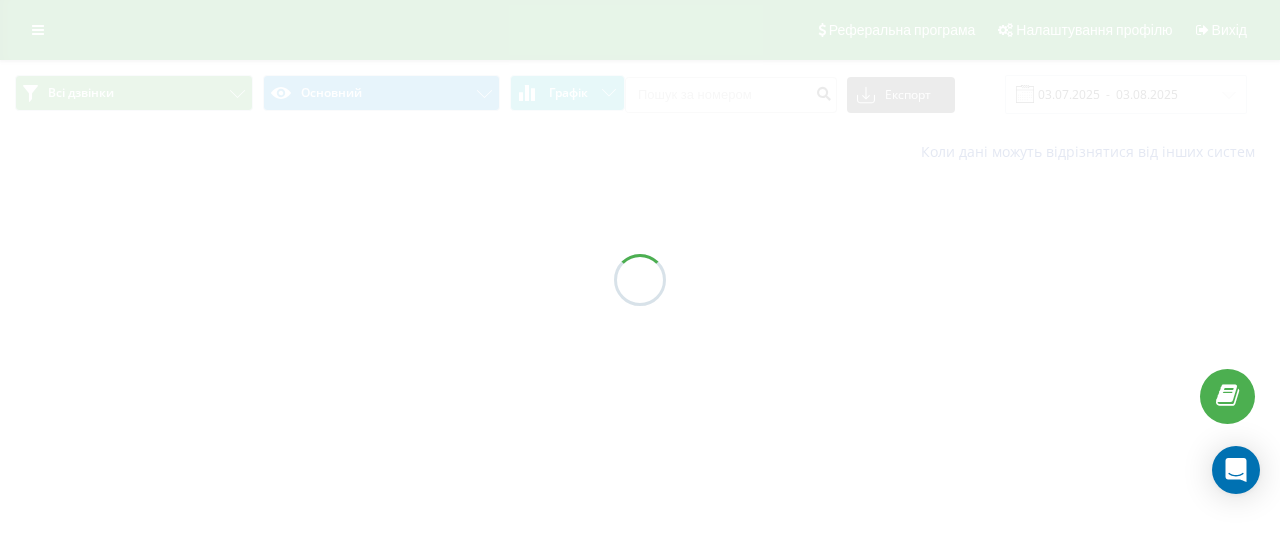 scroll, scrollTop: 0, scrollLeft: 0, axis: both 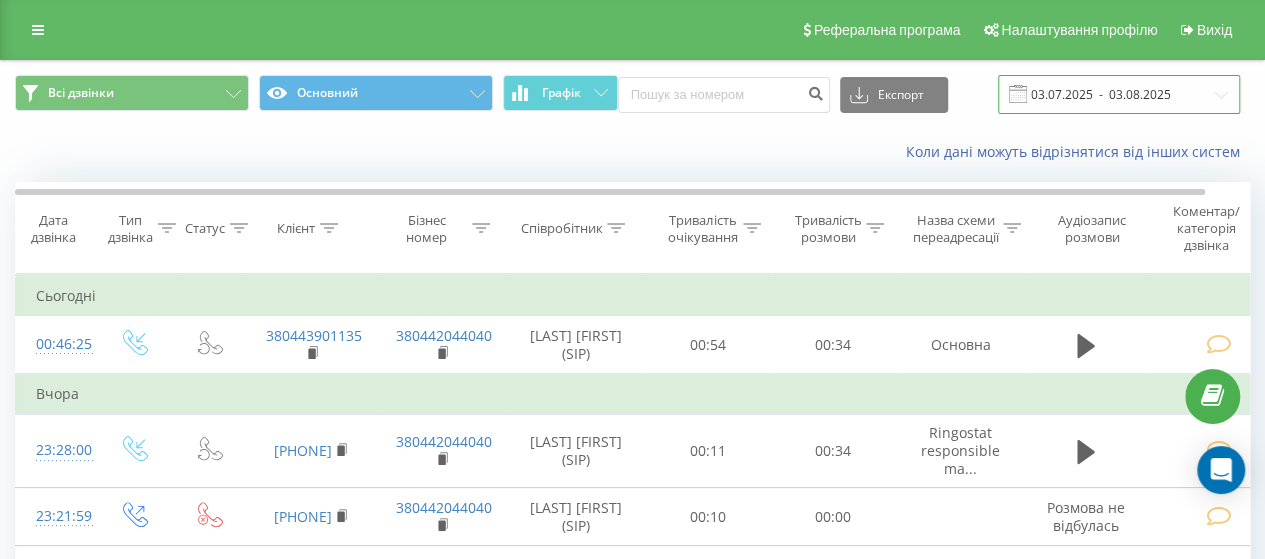 click on "03.07.2025  -  03.08.2025" at bounding box center [1119, 94] 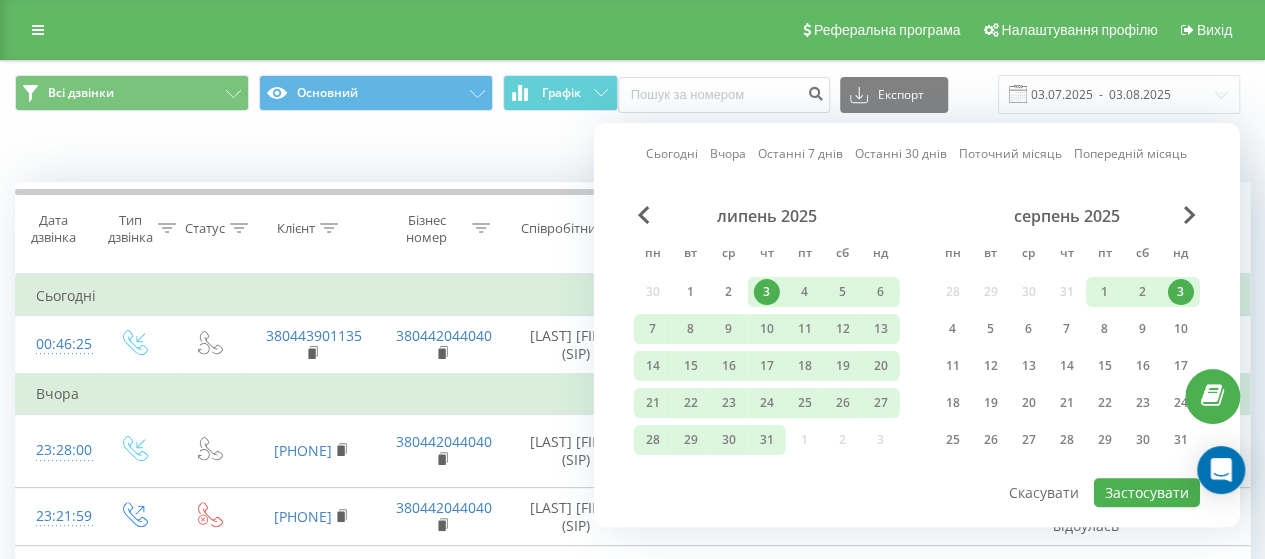 click on "3" at bounding box center (1181, 292) 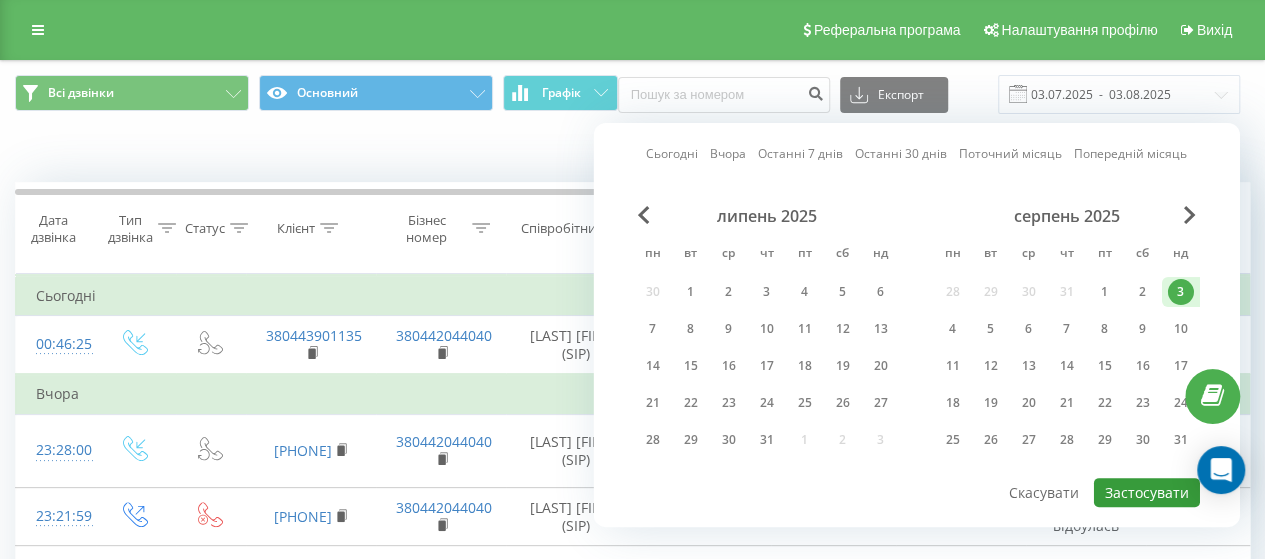 click on "Застосувати" at bounding box center (1147, 492) 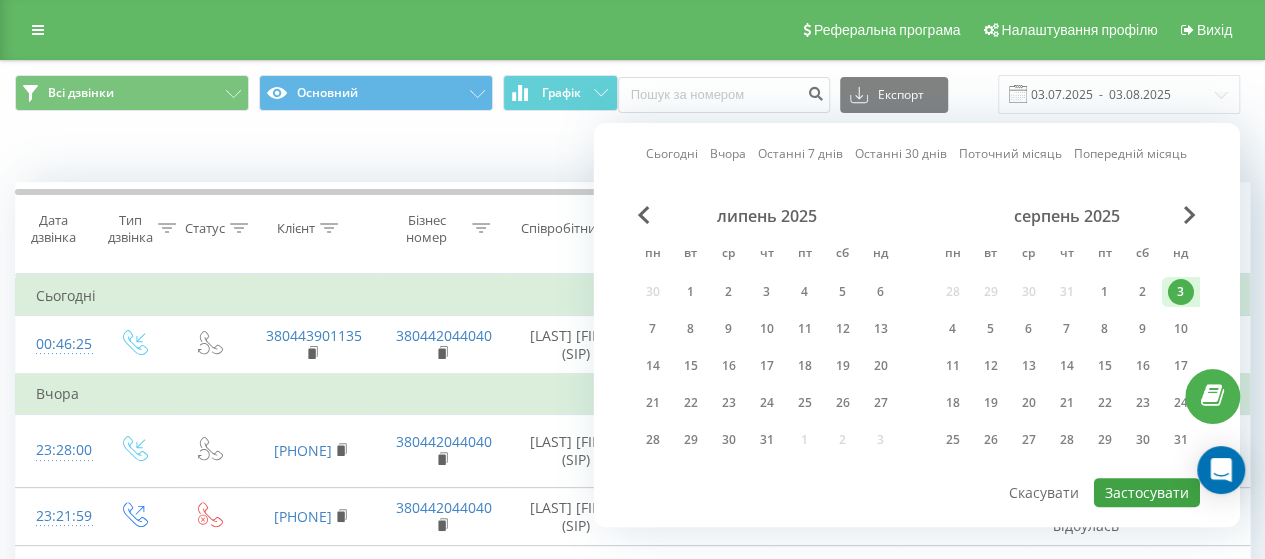 type on "03.08.2025  -  03.08.2025" 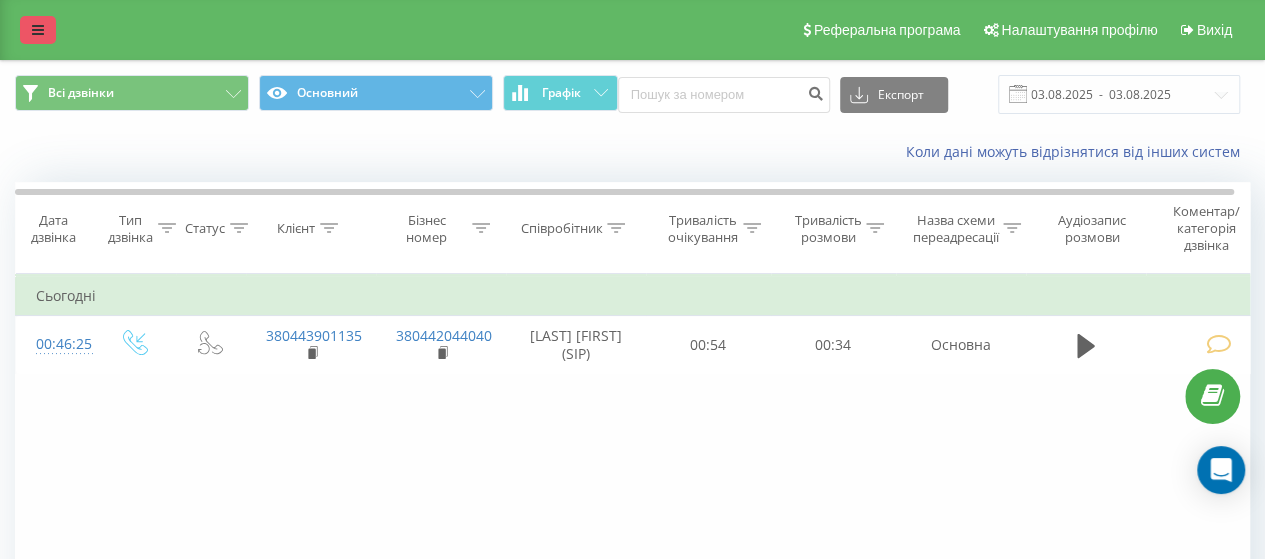 click at bounding box center (38, 30) 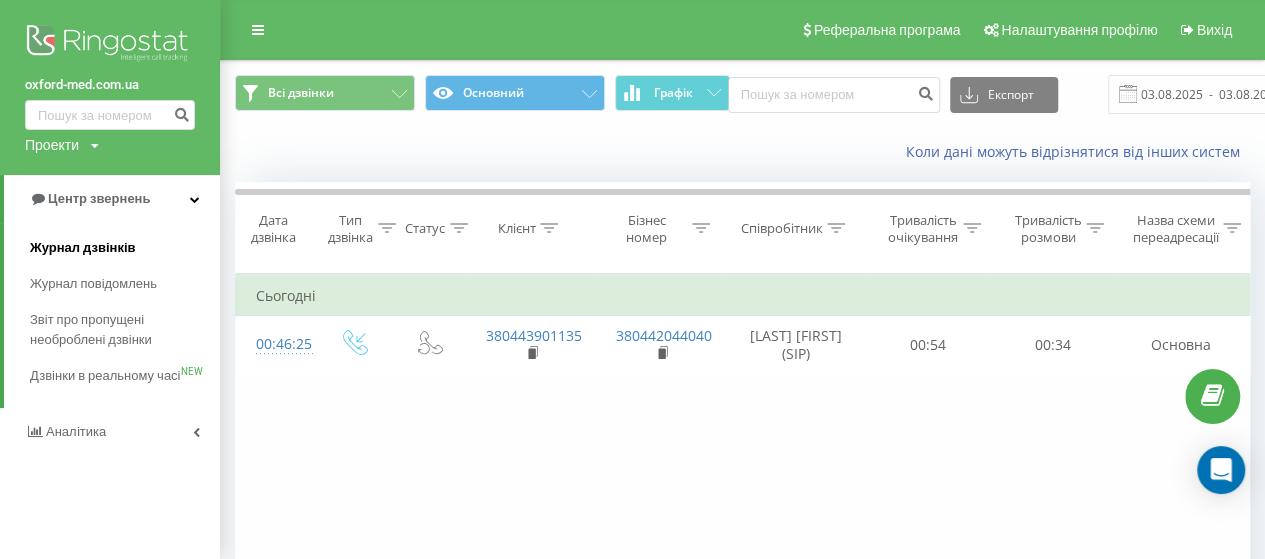 click on "Журнал дзвінків" at bounding box center [83, 248] 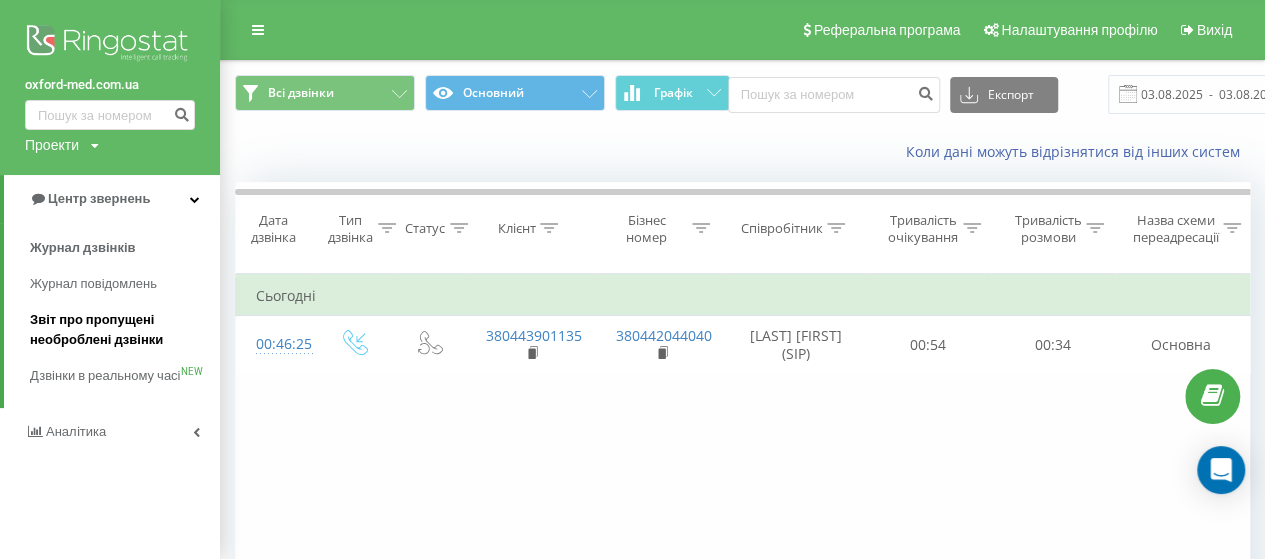 click on "Звіт про пропущені необроблені дзвінки" at bounding box center [120, 330] 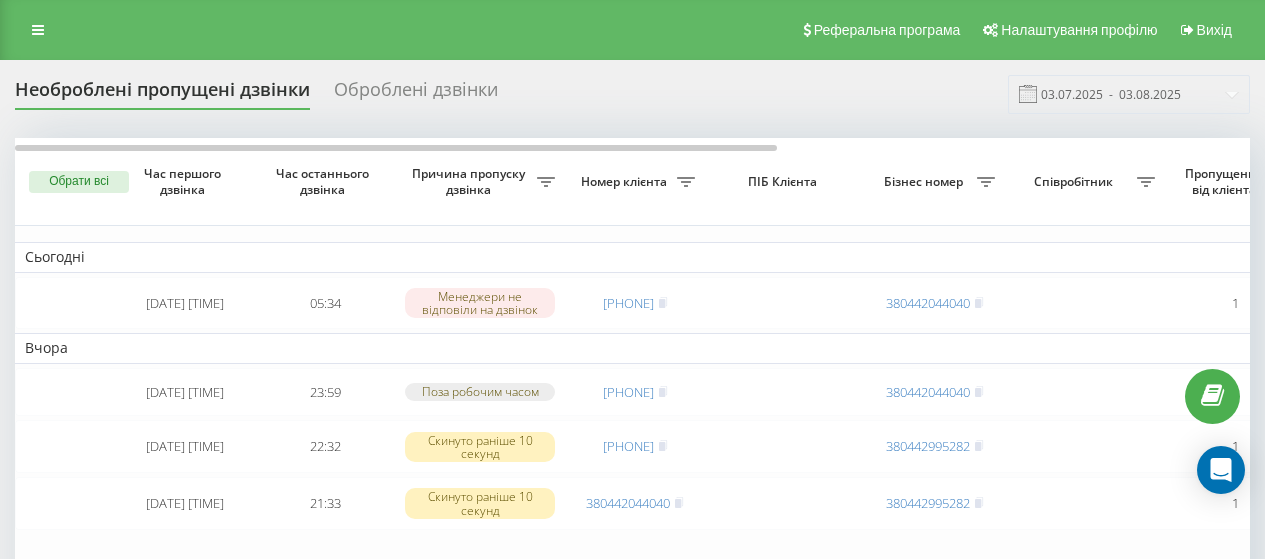 scroll, scrollTop: 0, scrollLeft: 0, axis: both 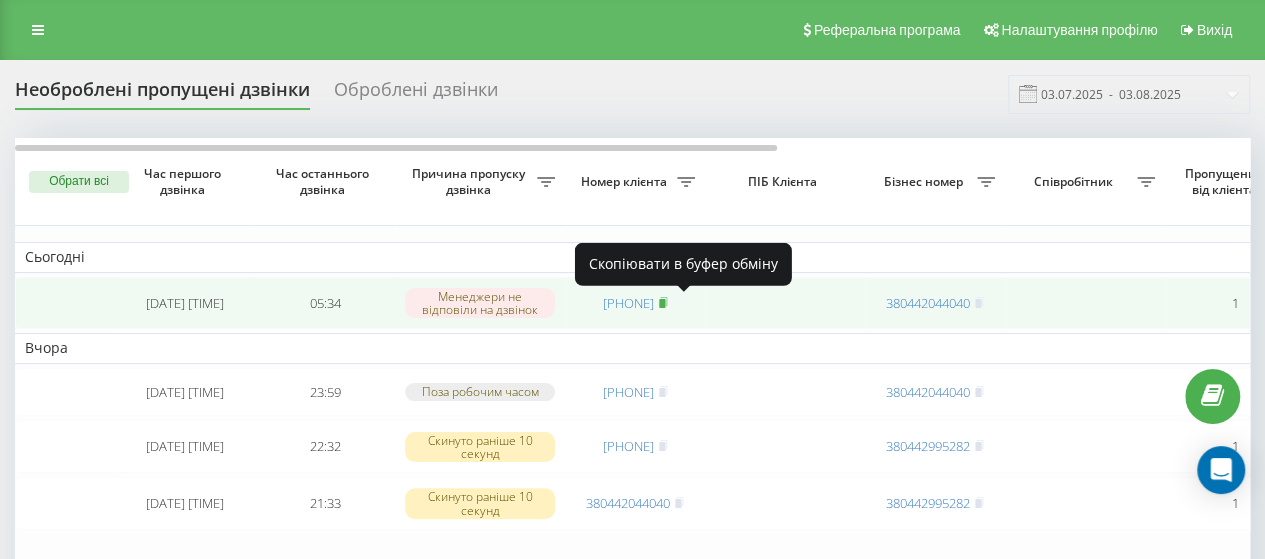 click 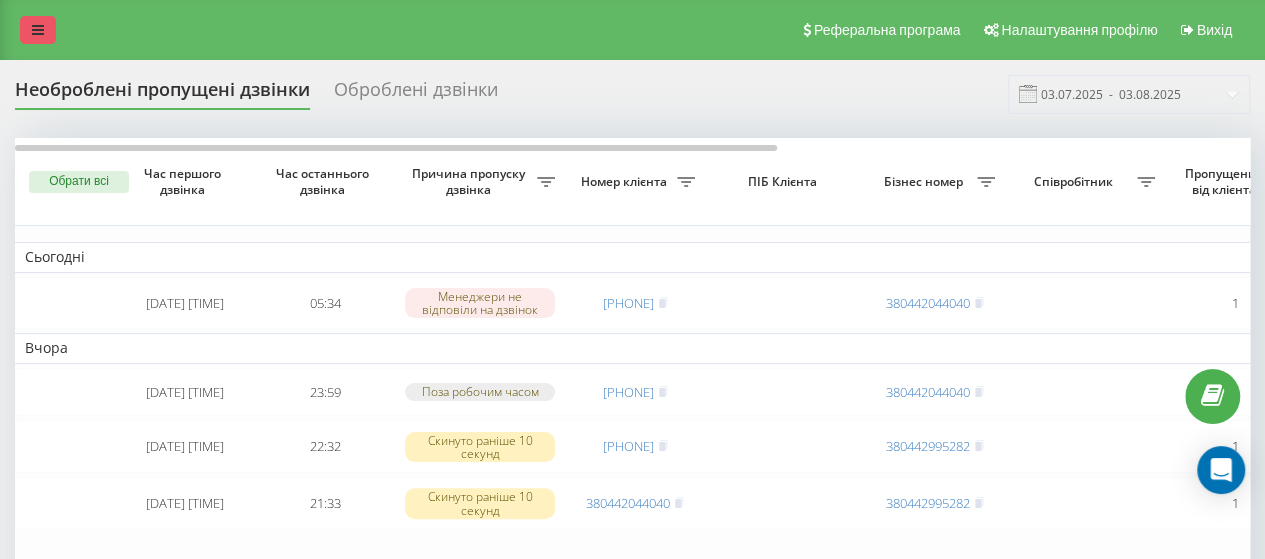 click at bounding box center [38, 30] 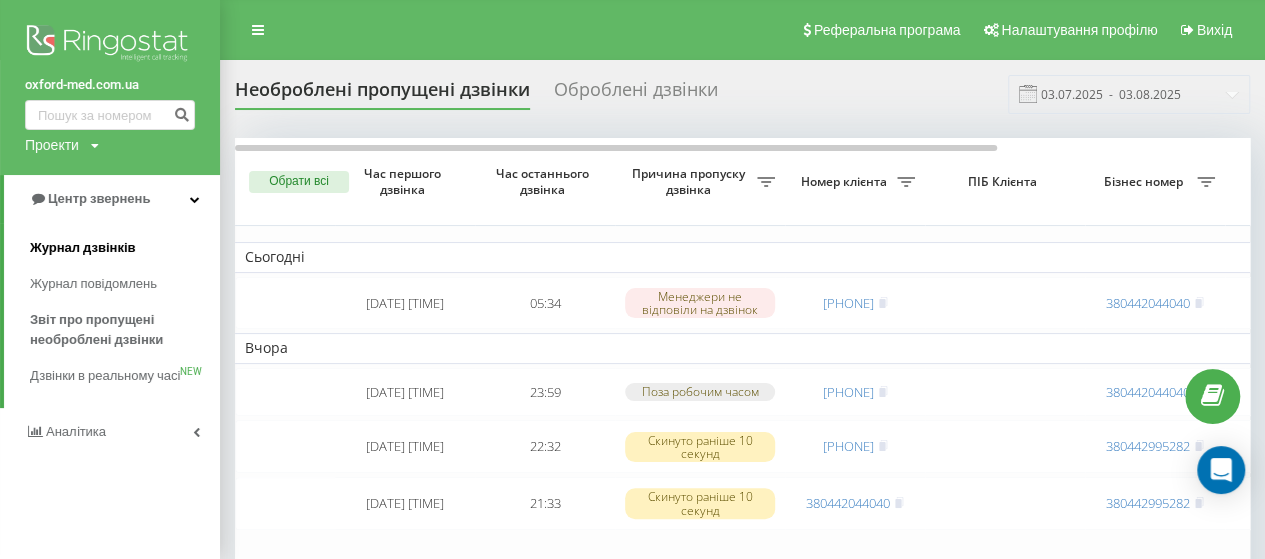 click on "Журнал дзвінків" at bounding box center (83, 248) 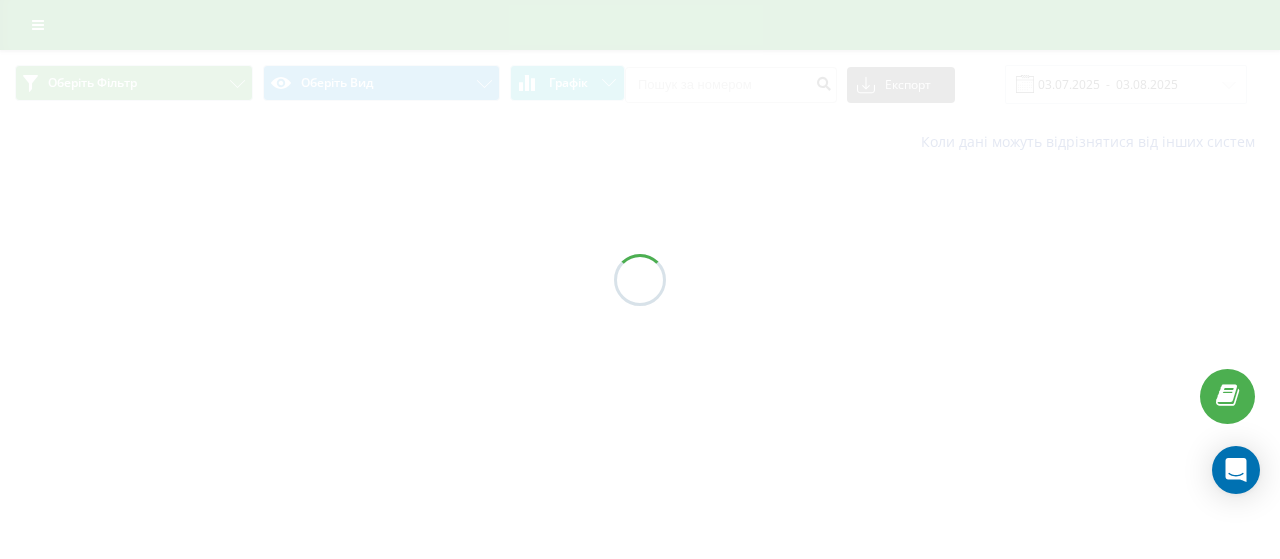 scroll, scrollTop: 0, scrollLeft: 0, axis: both 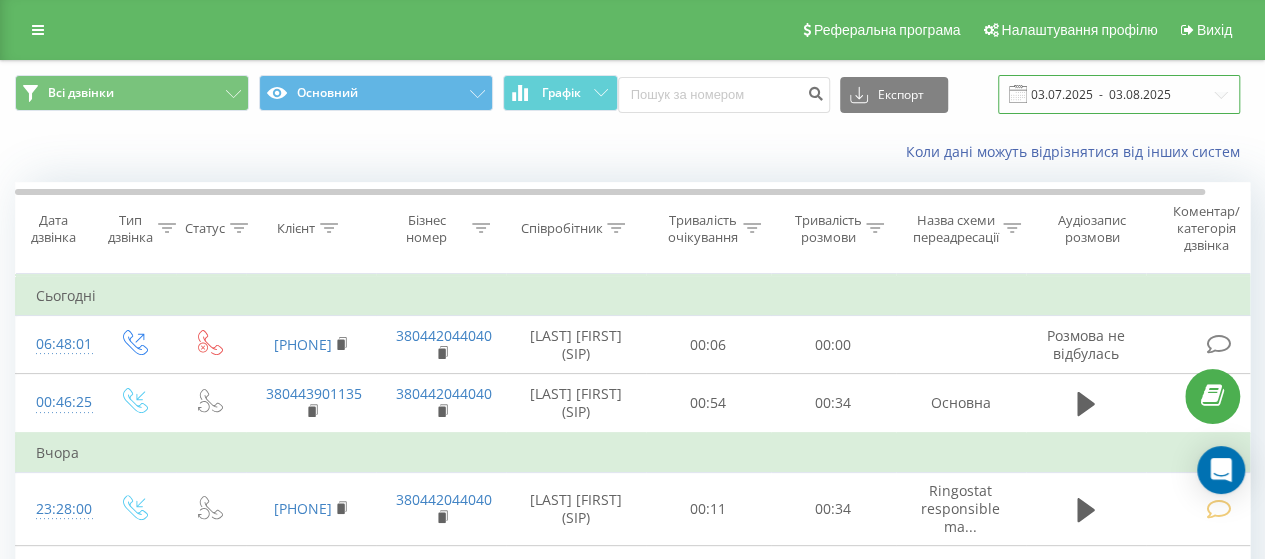 click on "03.07.2025  -  03.08.2025" at bounding box center (1119, 94) 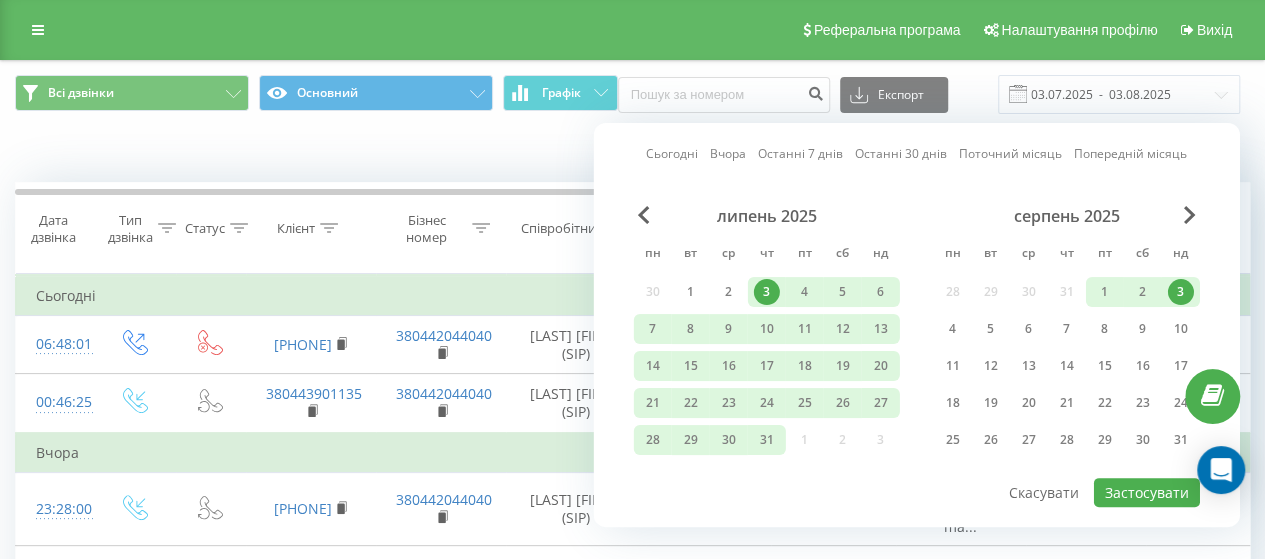 click on "3" at bounding box center (1181, 292) 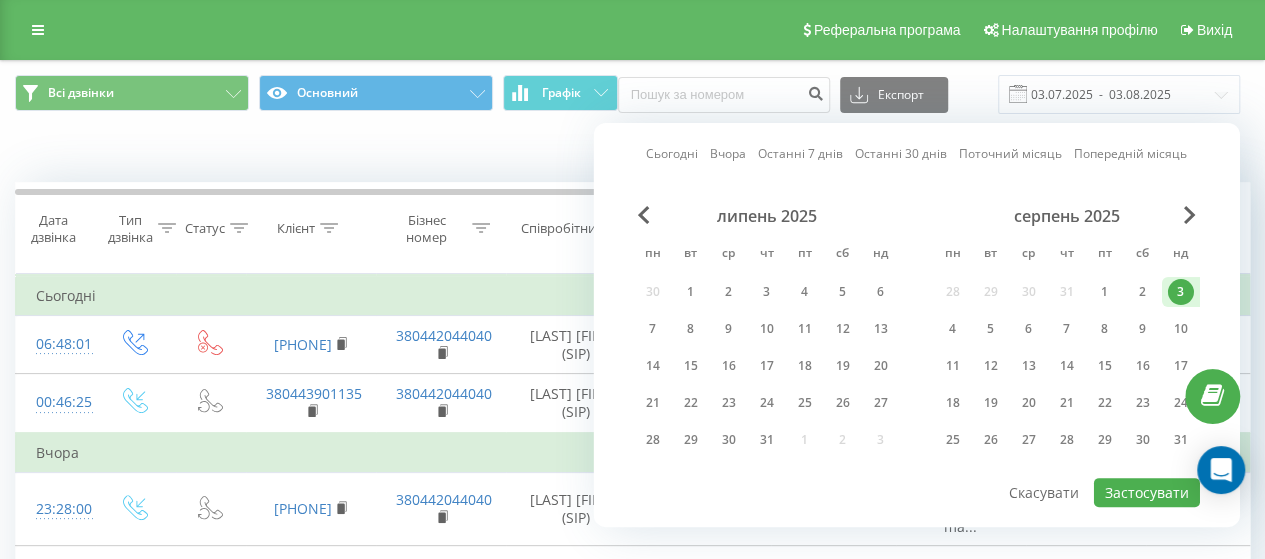 click on "3" at bounding box center (1181, 292) 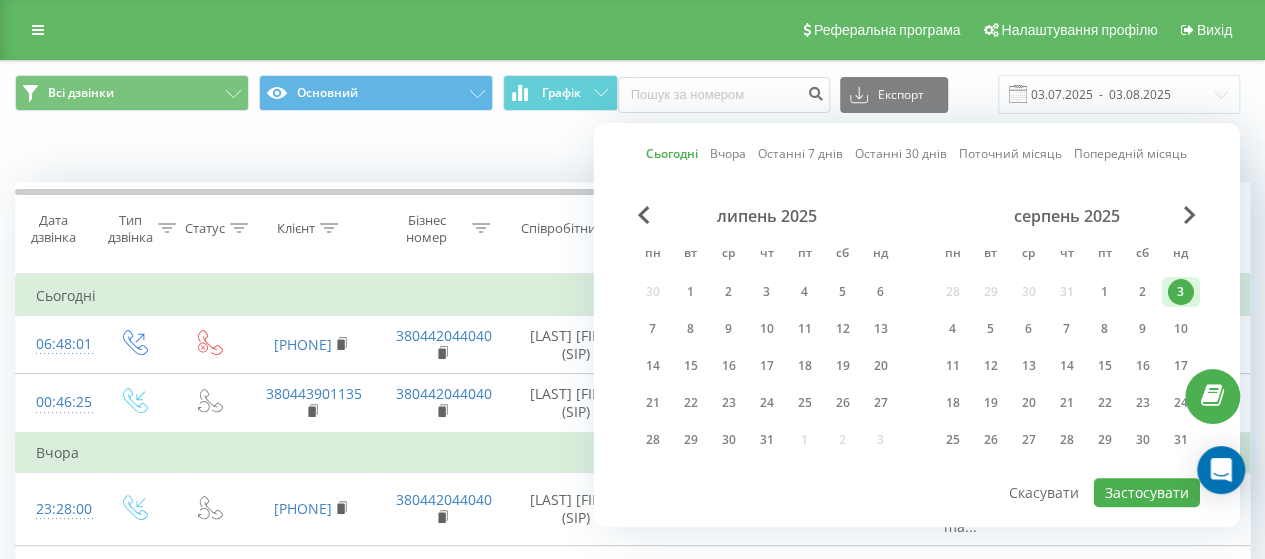 drag, startPoint x: 1142, startPoint y: 289, endPoint x: 1174, endPoint y: 292, distance: 32.140316 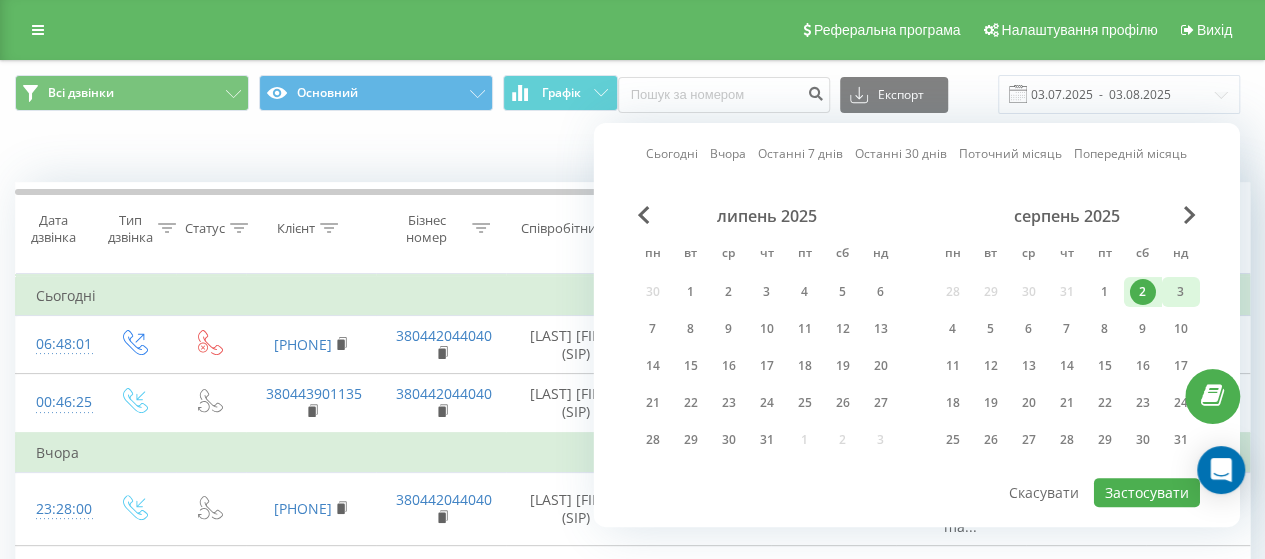 click on "3" at bounding box center (1181, 292) 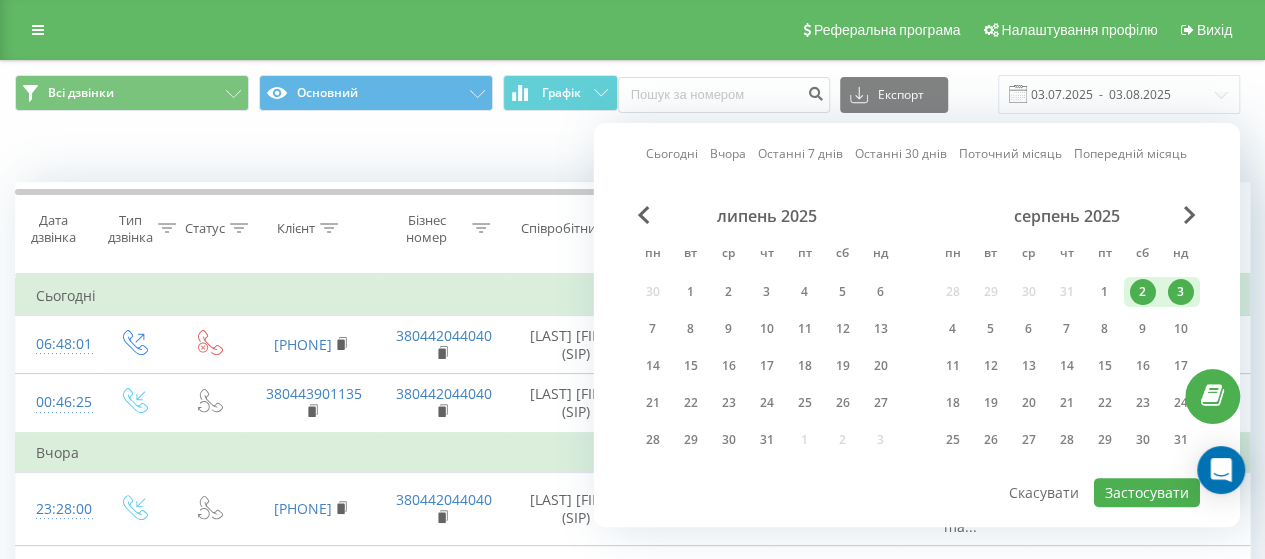 click on "3" at bounding box center [1181, 292] 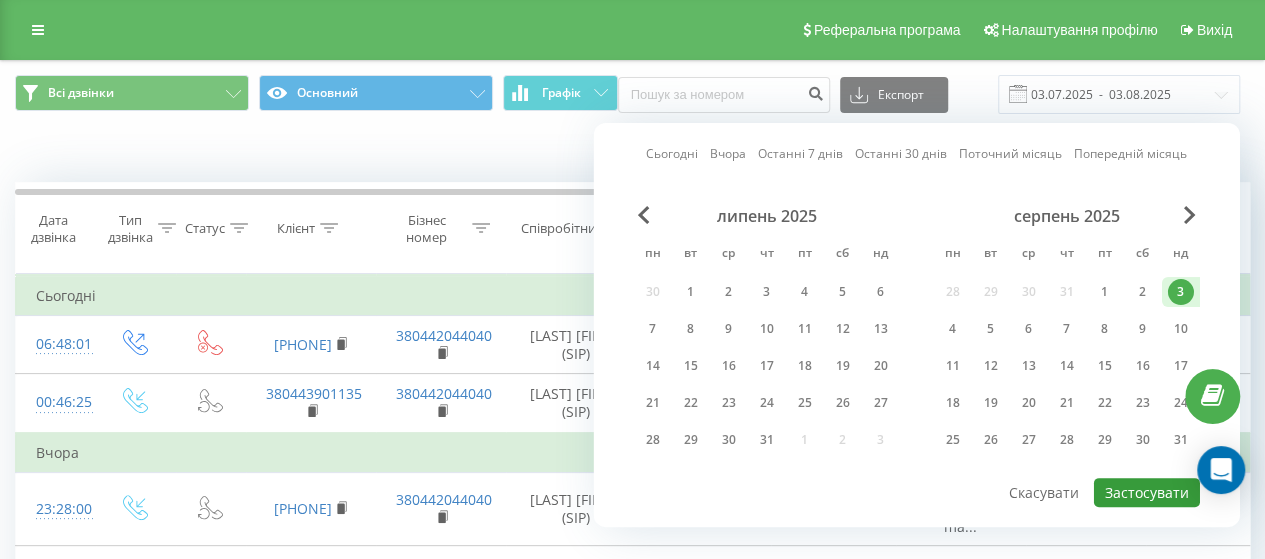 click on "Застосувати" at bounding box center (1147, 492) 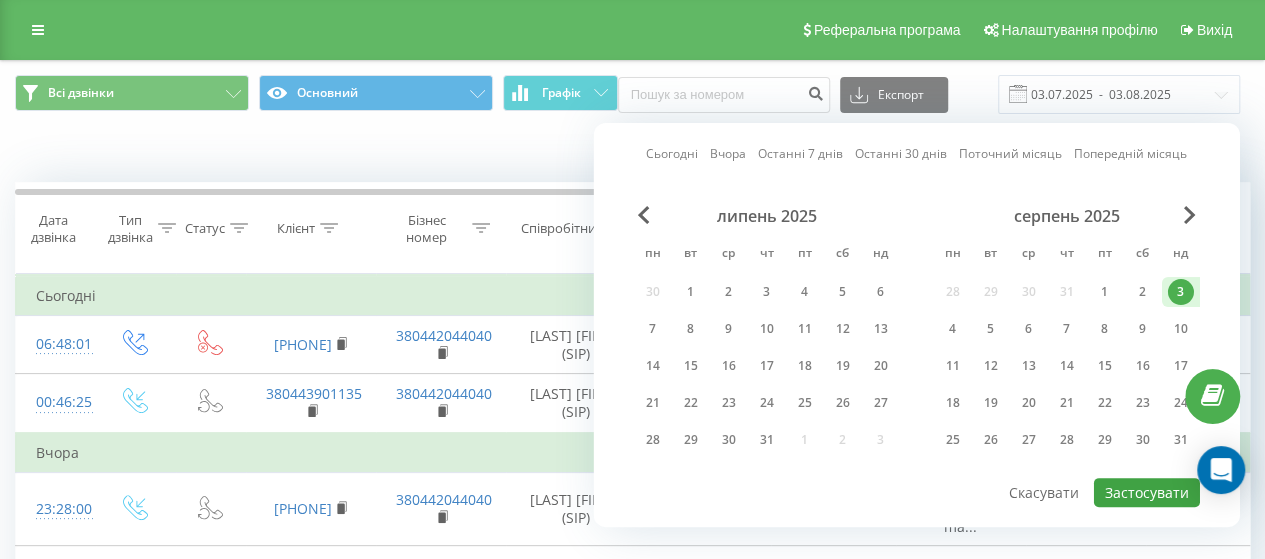 type on "03.08.2025  -  03.08.2025" 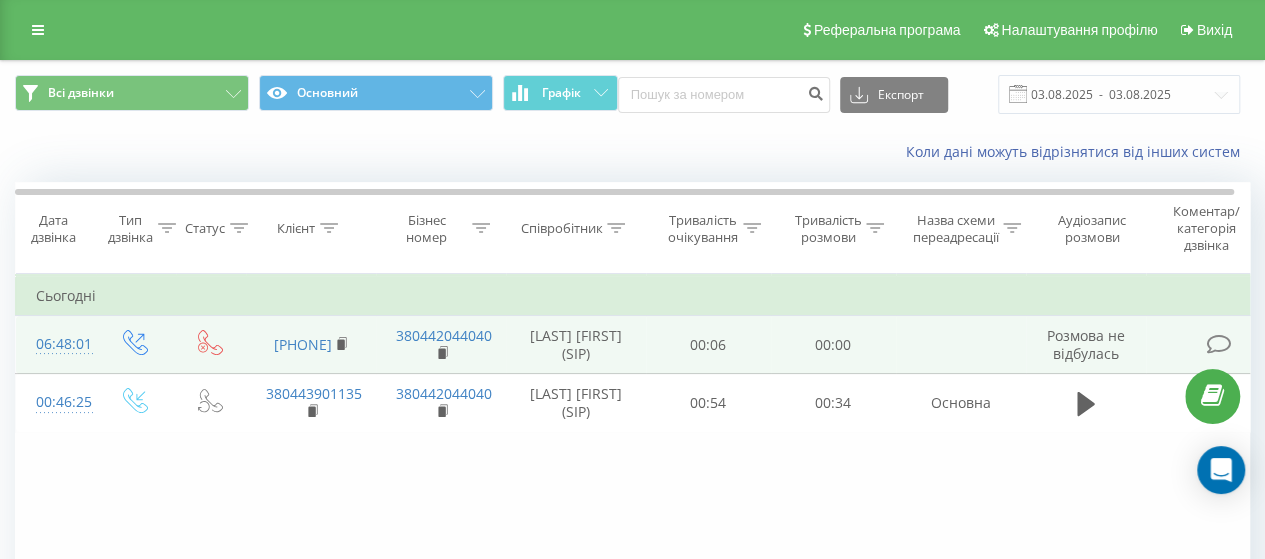 click at bounding box center [1218, 344] 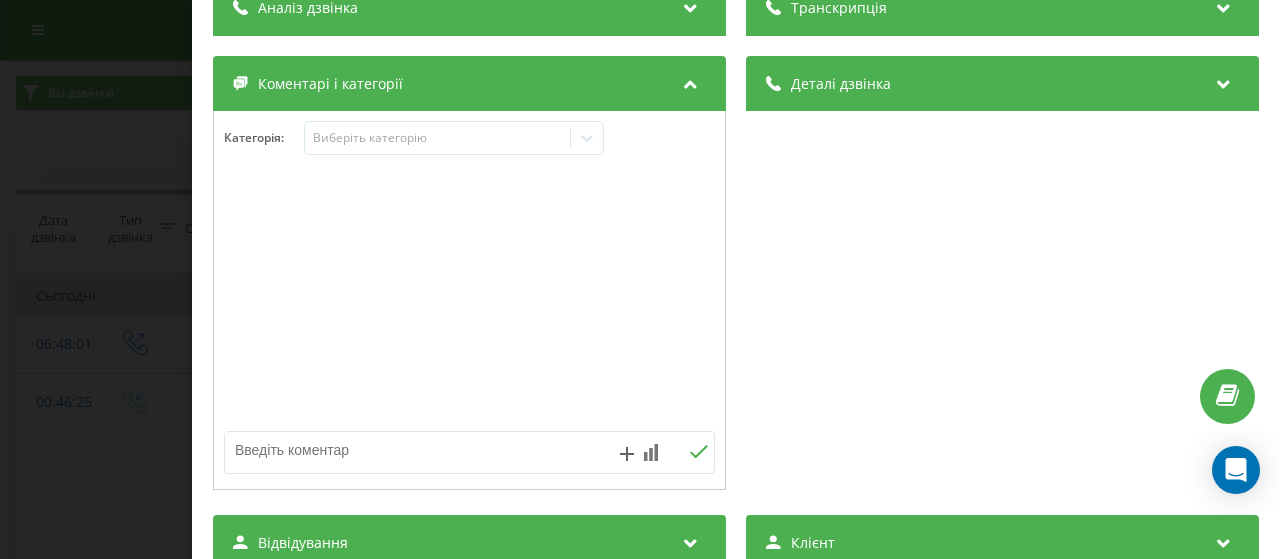 scroll, scrollTop: 200, scrollLeft: 0, axis: vertical 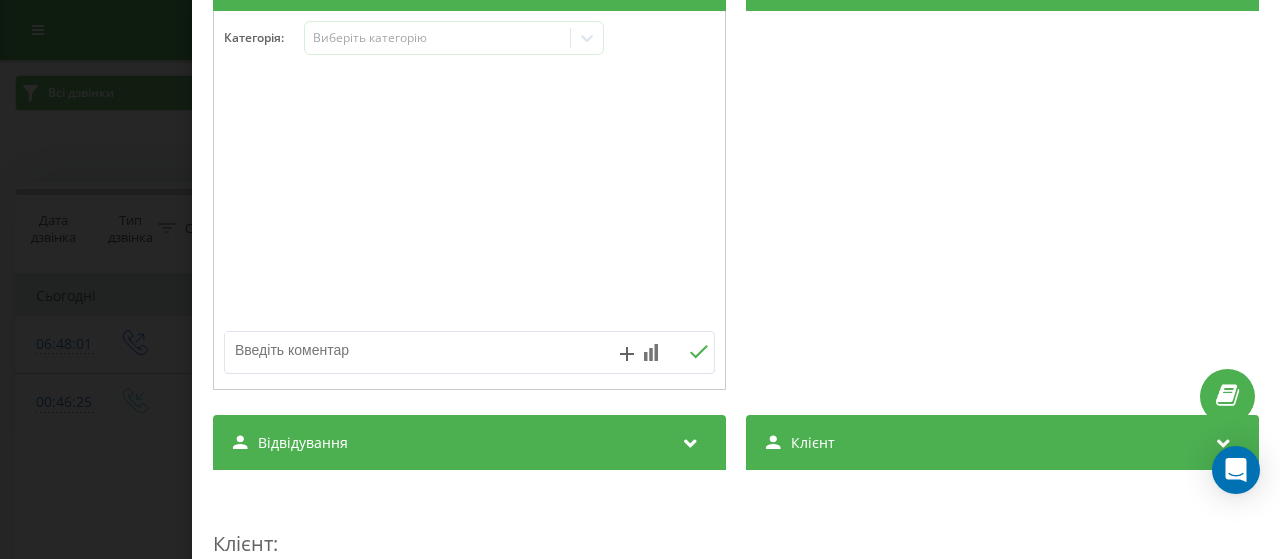 click at bounding box center [420, 350] 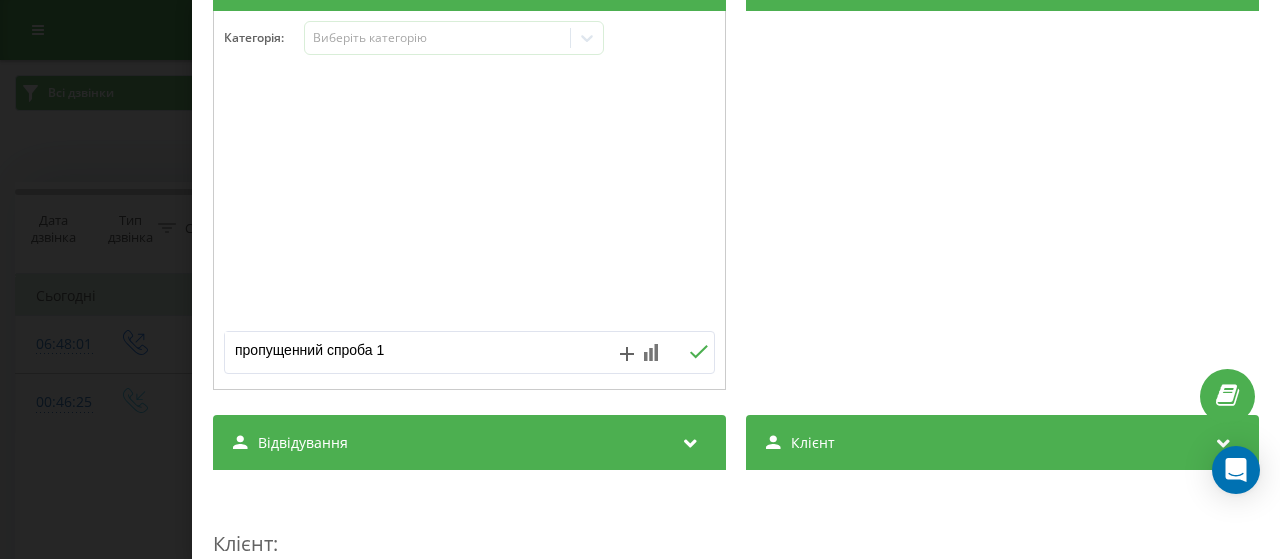 type on "пропущенний спроба 1" 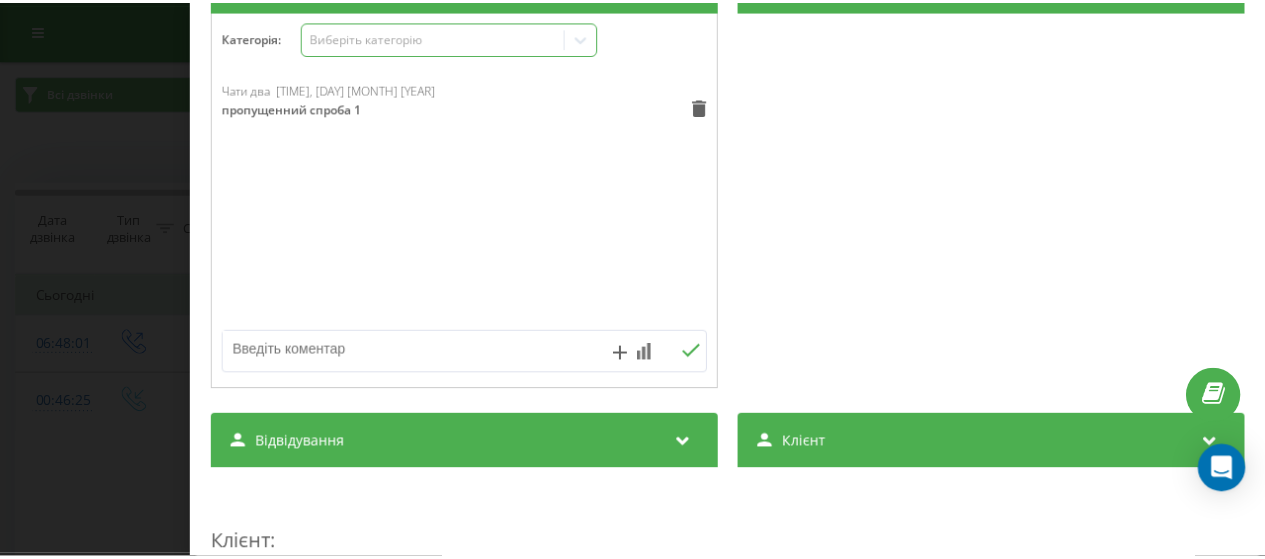 scroll, scrollTop: 0, scrollLeft: 0, axis: both 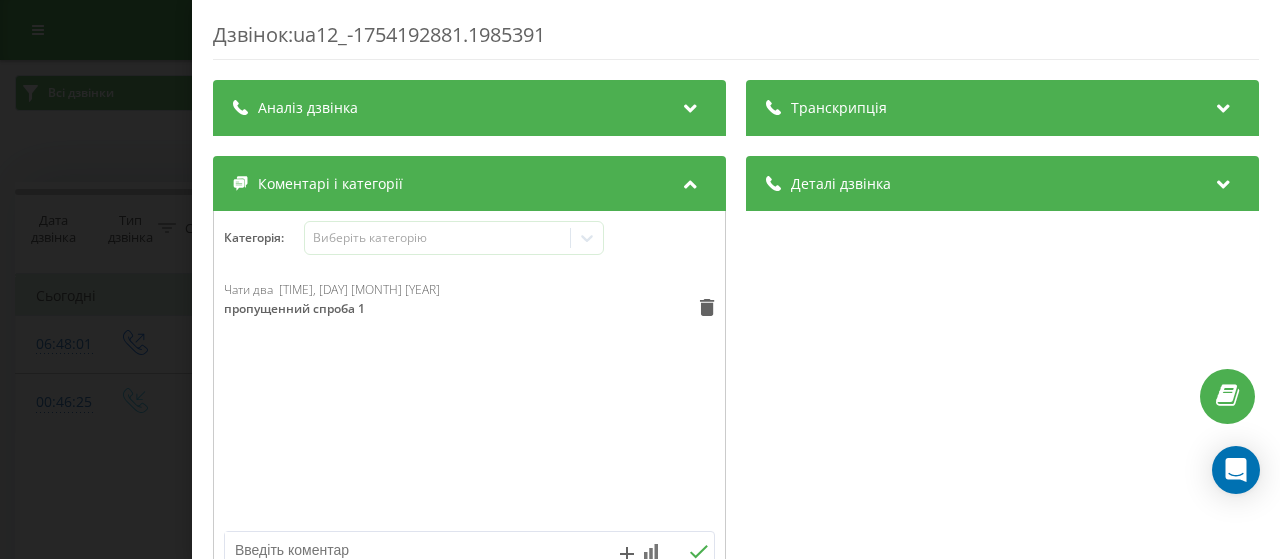 click on "Дзвінок :  ua12_-1754192881.1985391 Транскрипція Для AI-аналізу майбутніх дзвінків  налаштуйте та активуйте профіль на сторінці . Якщо профіль вже є і дзвінок відповідає його умовам, оновіть сторінку через 10 хвилин - AI аналізує поточний дзвінок. Аналіз дзвінка Для AI-аналізу майбутніх дзвінків  налаштуйте та активуйте профіль на сторінці . Якщо профіль вже є і дзвінок відповідає його умовам, оновіть сторінку через 10 хвилин - AI аналізує поточний дзвінок. Деталі дзвінка Загальне Дата дзвінка 2025-08-03 06:48:01 Тип дзвінка Вихідний Статус дзвінка Немає відповіді Хто дзвонив - n/a :" at bounding box center (640, 279) 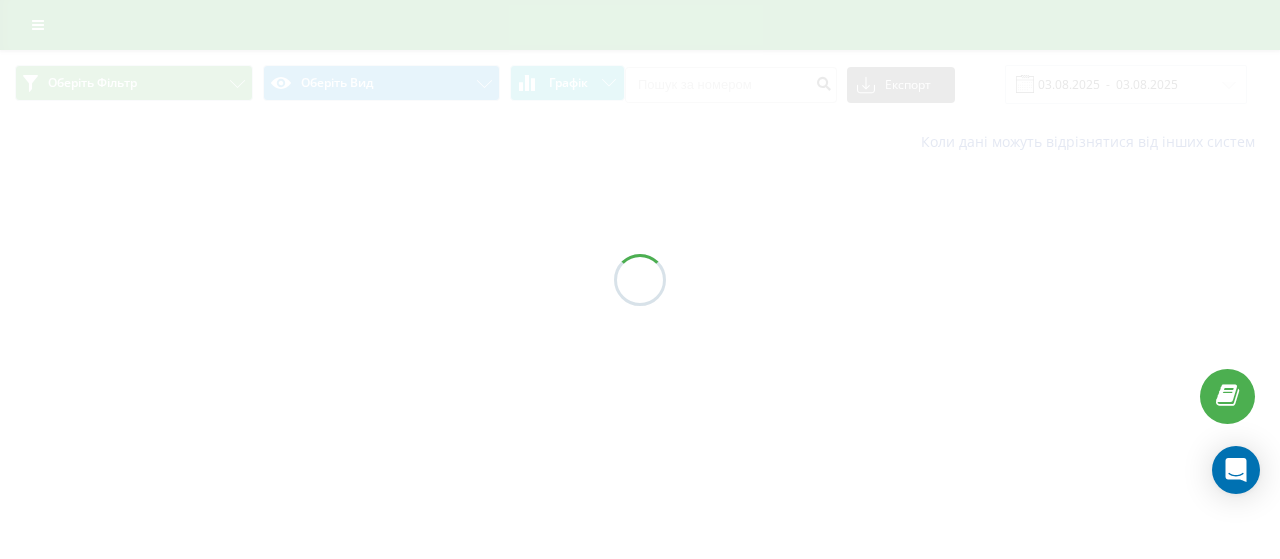 scroll, scrollTop: 0, scrollLeft: 0, axis: both 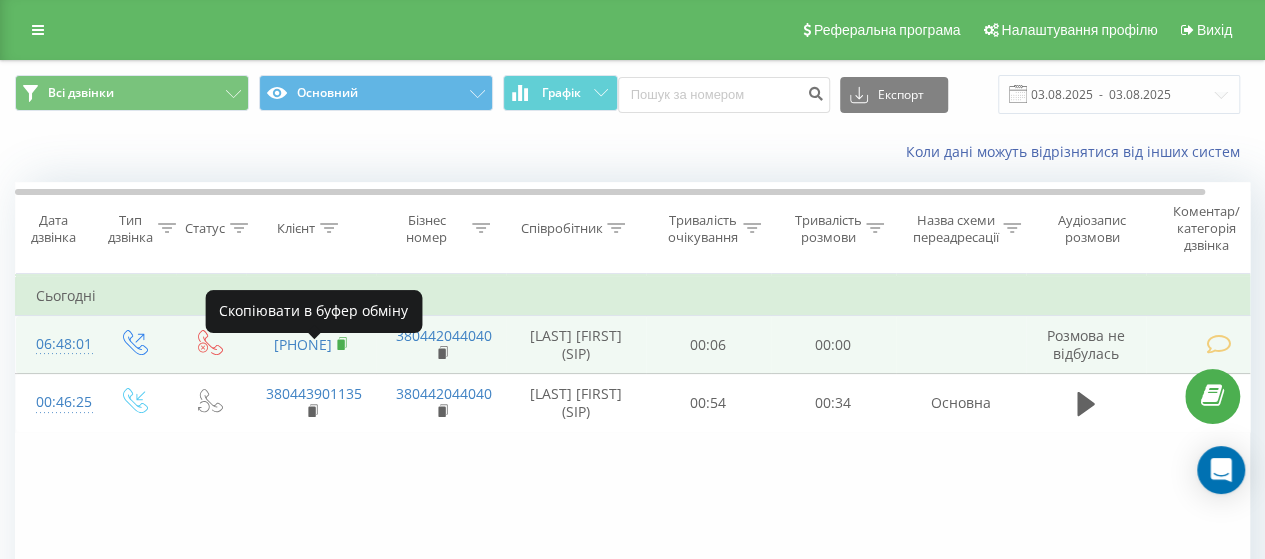 click 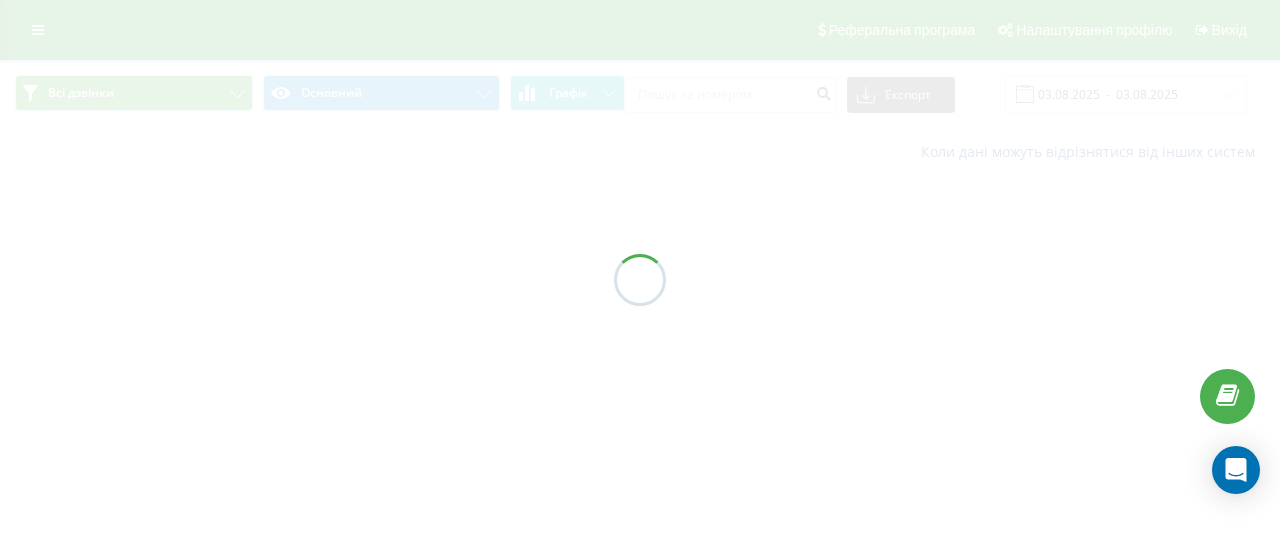 scroll, scrollTop: 0, scrollLeft: 0, axis: both 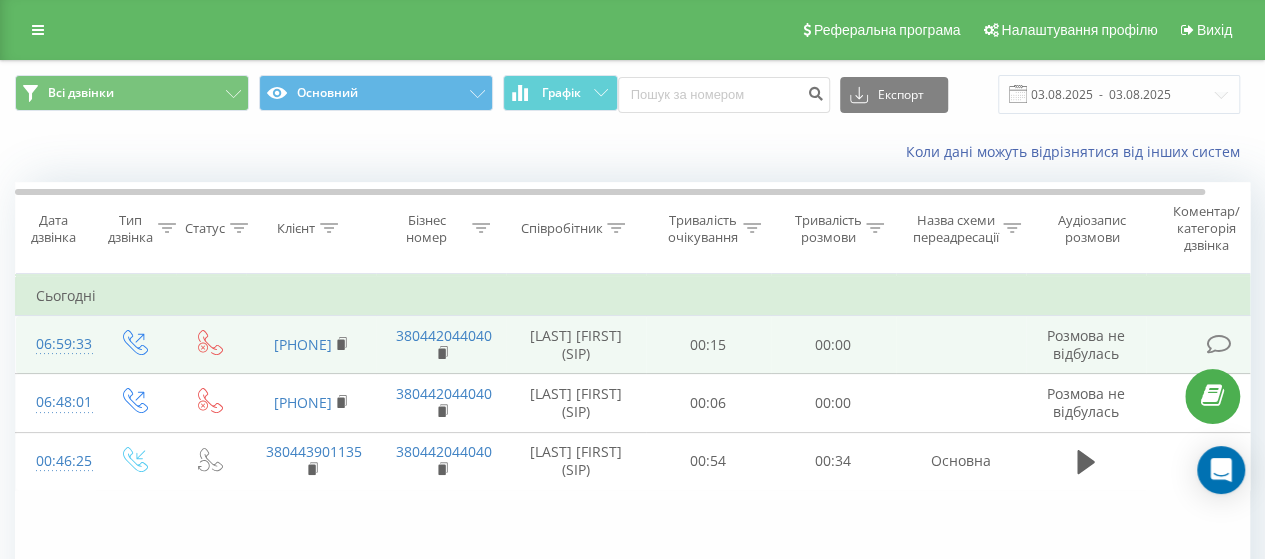 click at bounding box center [1218, 344] 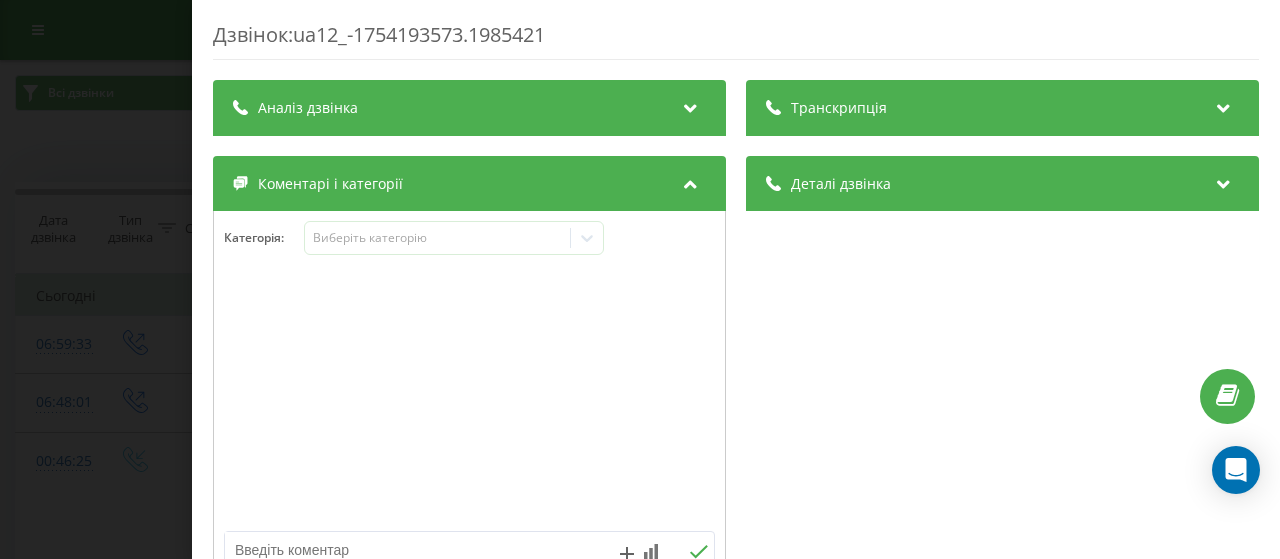 scroll, scrollTop: 300, scrollLeft: 0, axis: vertical 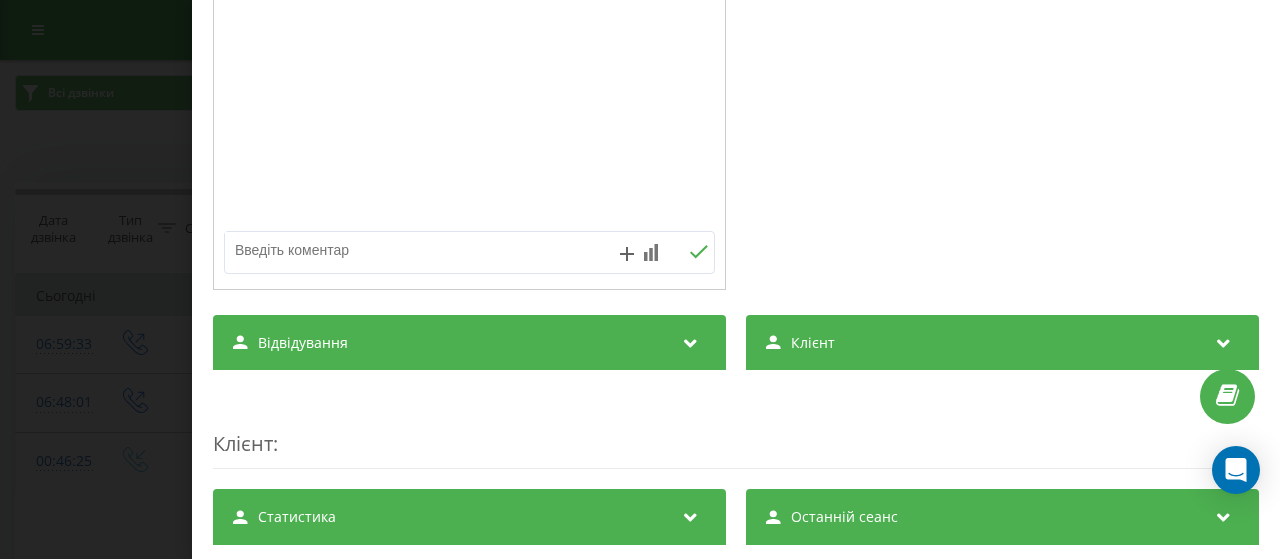 click at bounding box center (420, 250) 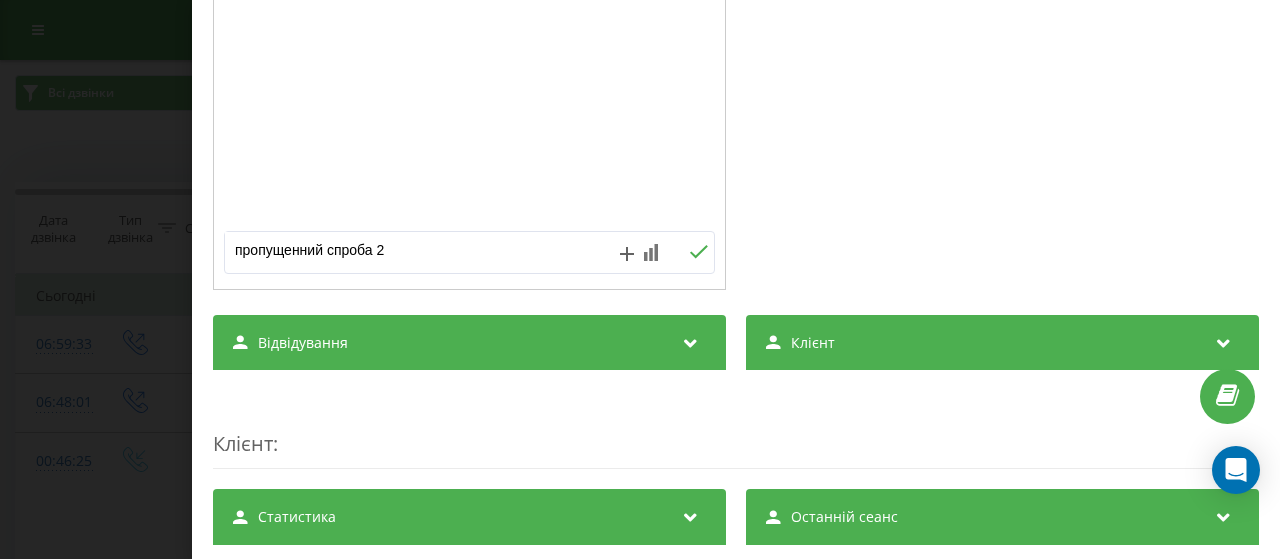 type on "пропущенний спроба 2" 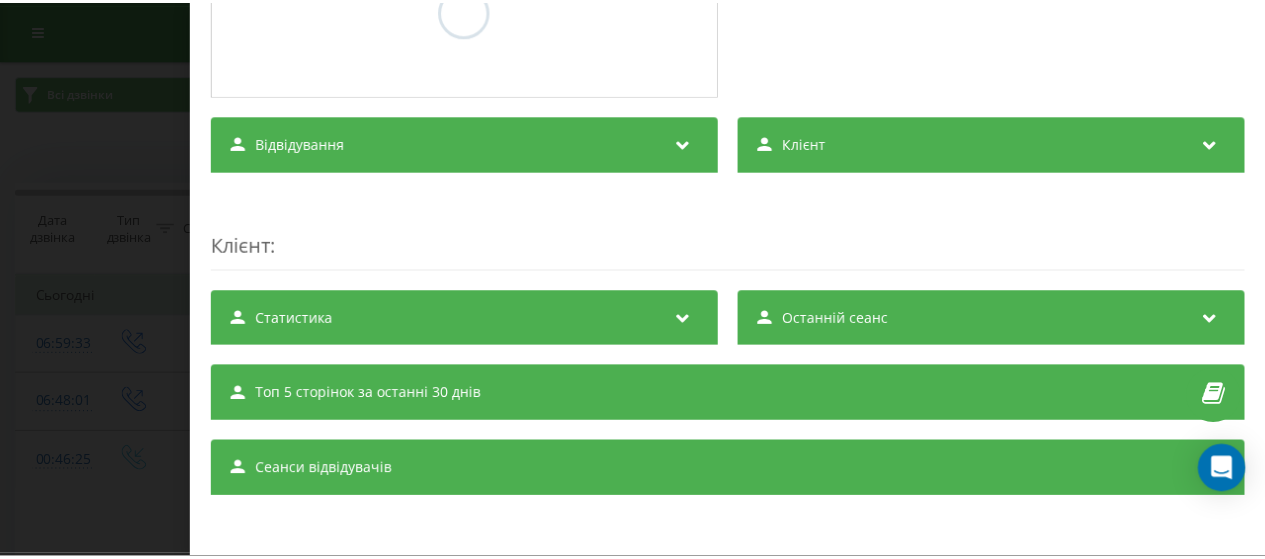 scroll, scrollTop: 300, scrollLeft: 0, axis: vertical 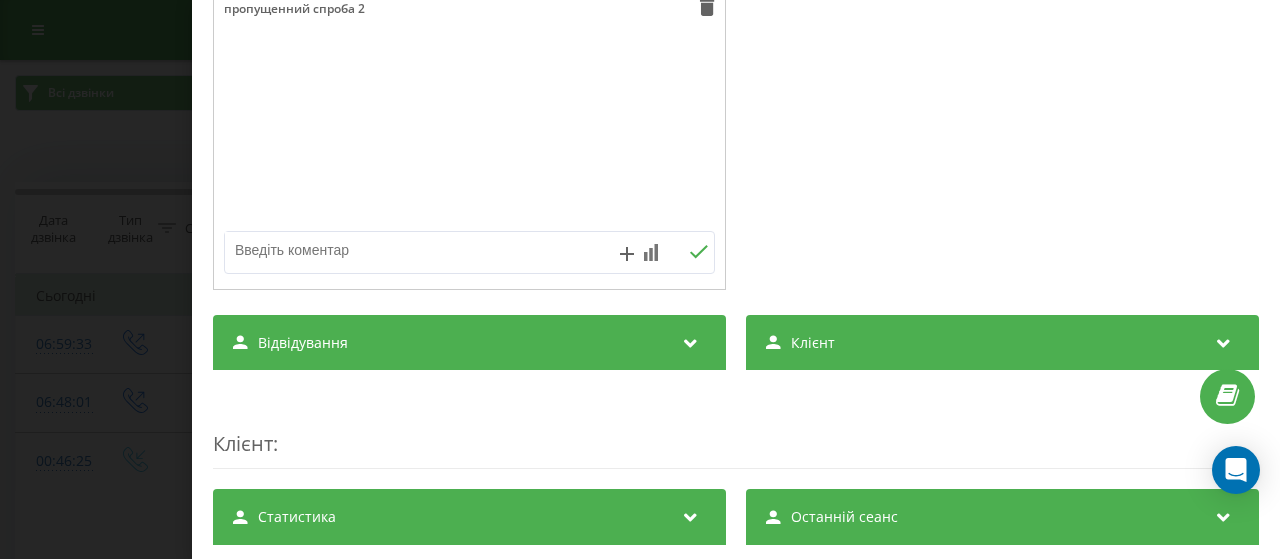 click on "Дзвінок :  ua12_-1754193573.1985421 Транскрипція Для AI-аналізу майбутніх дзвінків  налаштуйте та активуйте профіль на сторінці . Якщо профіль вже є і дзвінок відповідає його умовам, оновіть сторінку через 10 хвилин - AI аналізує поточний дзвінок. Аналіз дзвінка Для AI-аналізу майбутніх дзвінків  налаштуйте та активуйте профіль на сторінці . Якщо профіль вже є і дзвінок відповідає його умовам, оновіть сторінку через 10 хвилин - AI аналізує поточний дзвінок. Деталі дзвінка Загальне Дата дзвінка 2025-08-03 06:59:33 Тип дзвінка Вихідний Статус дзвінка Немає відповіді Хто дзвонив - n/a :" at bounding box center (640, 279) 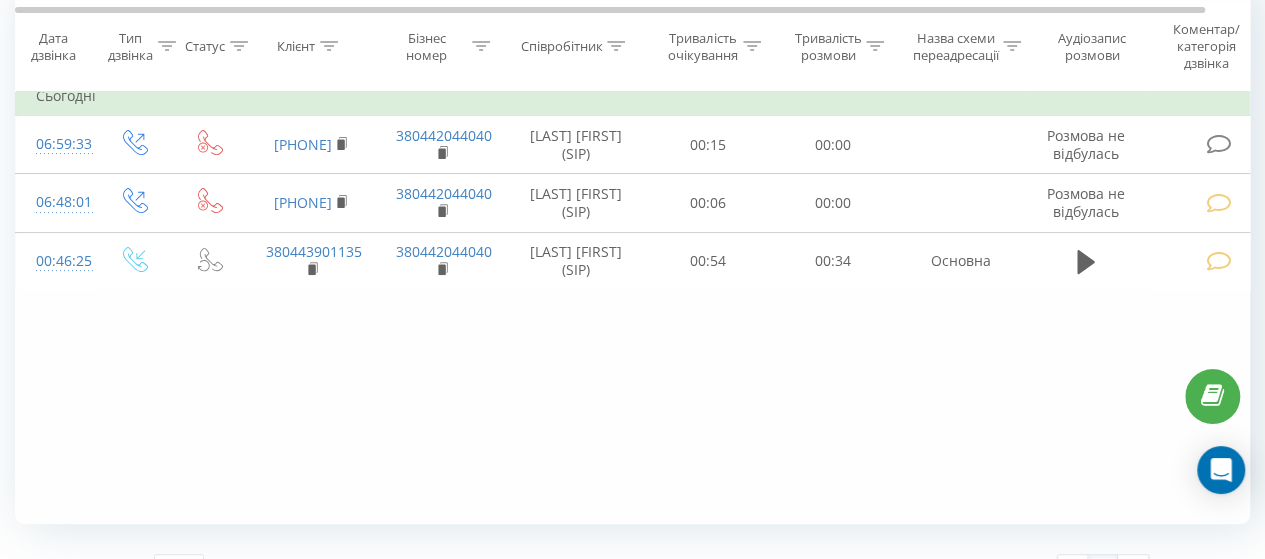 scroll, scrollTop: 0, scrollLeft: 0, axis: both 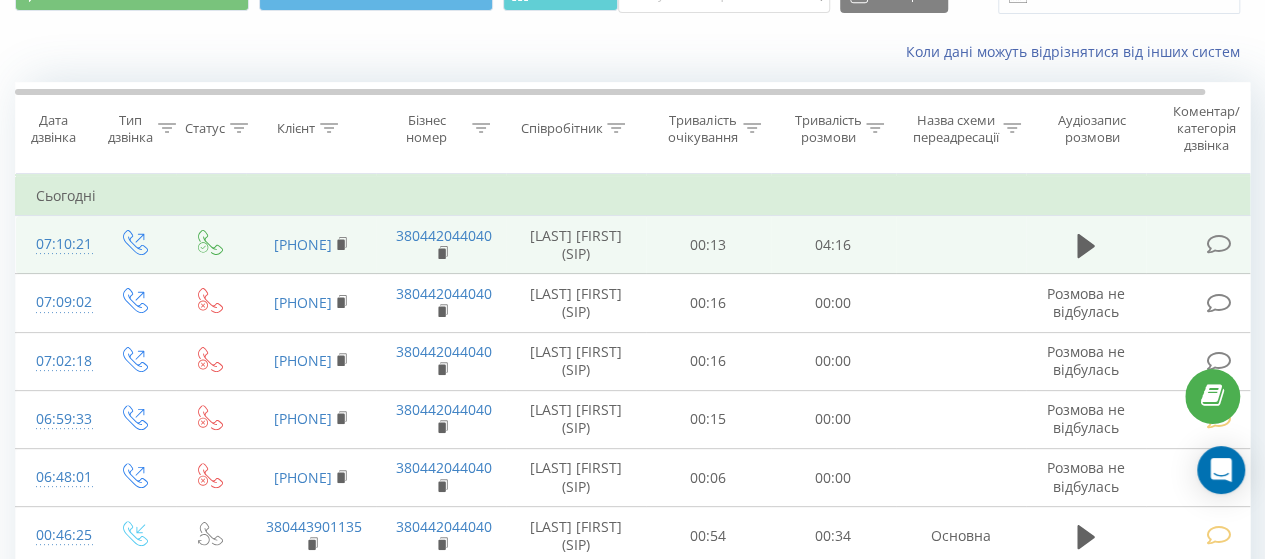 click at bounding box center [1218, 244] 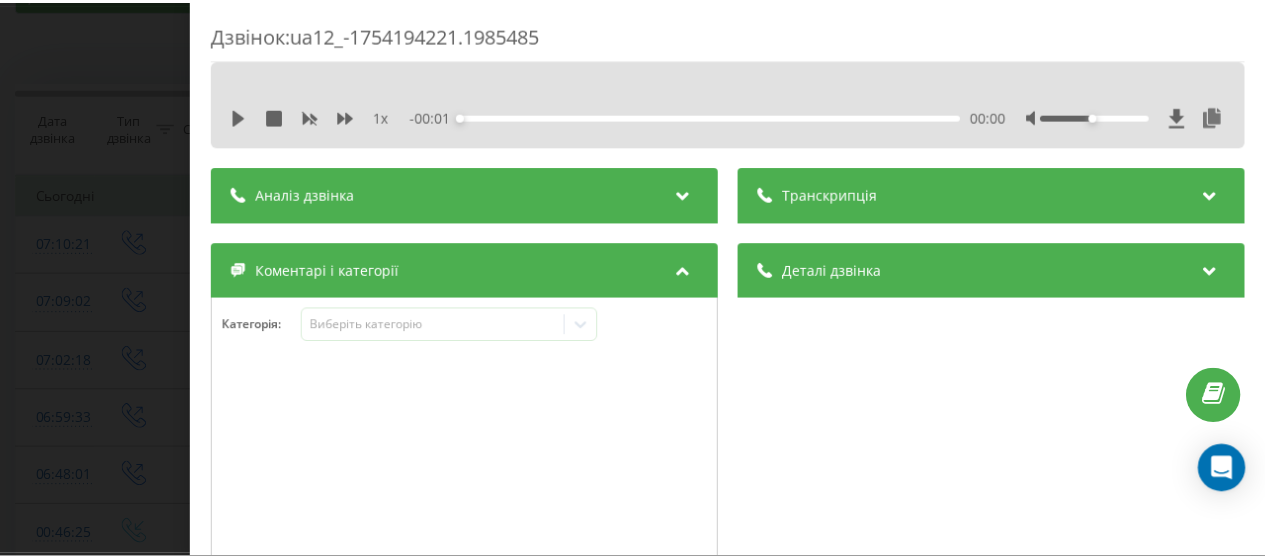 scroll, scrollTop: 200, scrollLeft: 0, axis: vertical 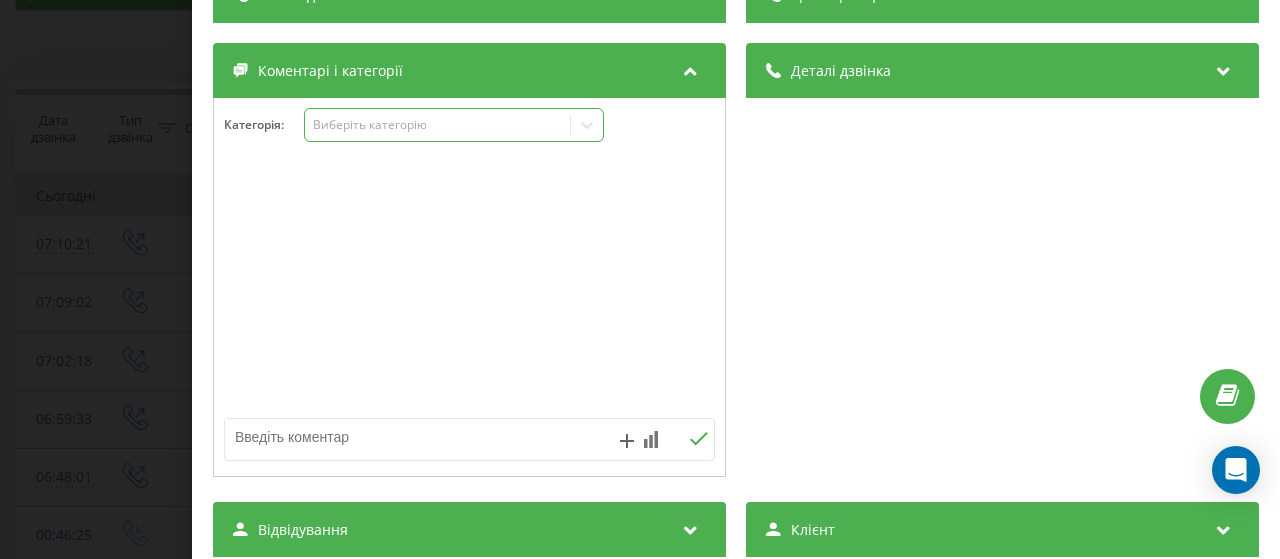 click 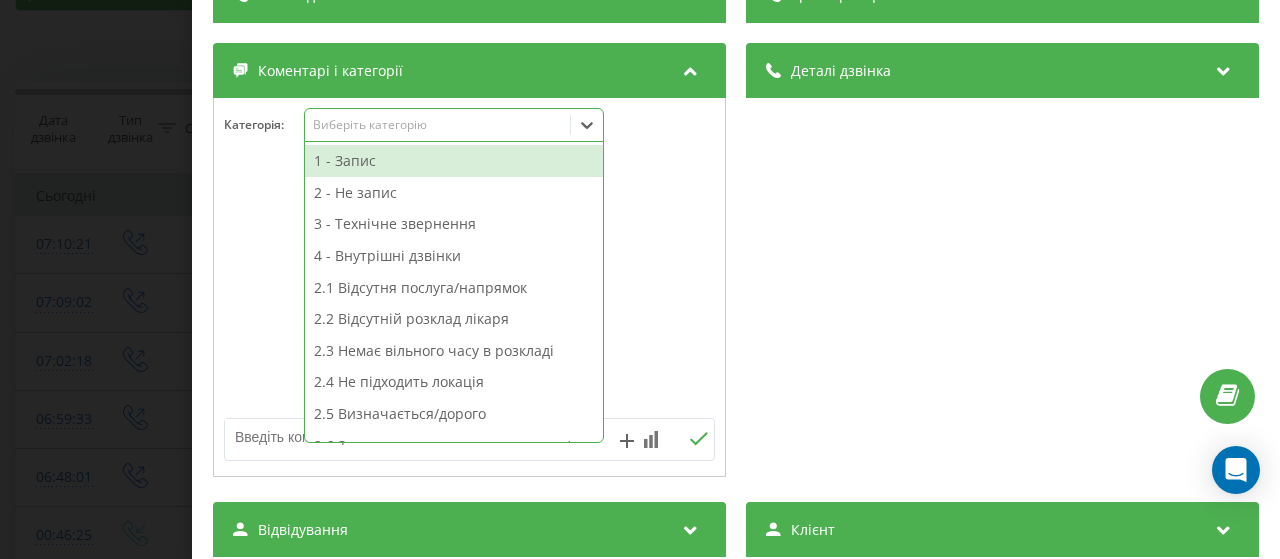 click on "1 - Запис" at bounding box center (454, 161) 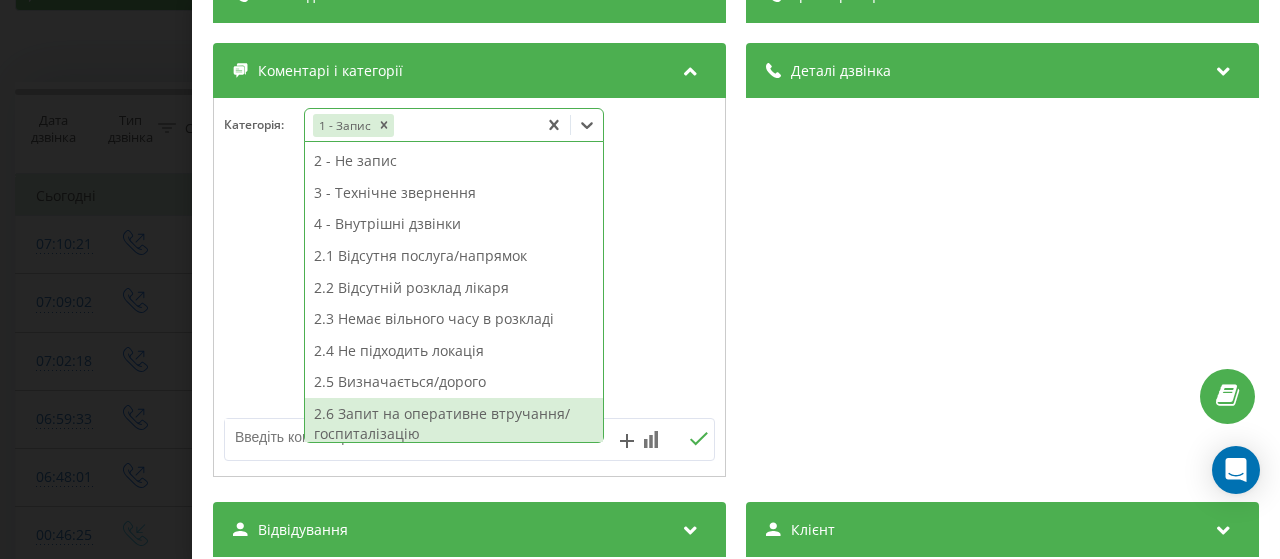 click at bounding box center (469, 288) 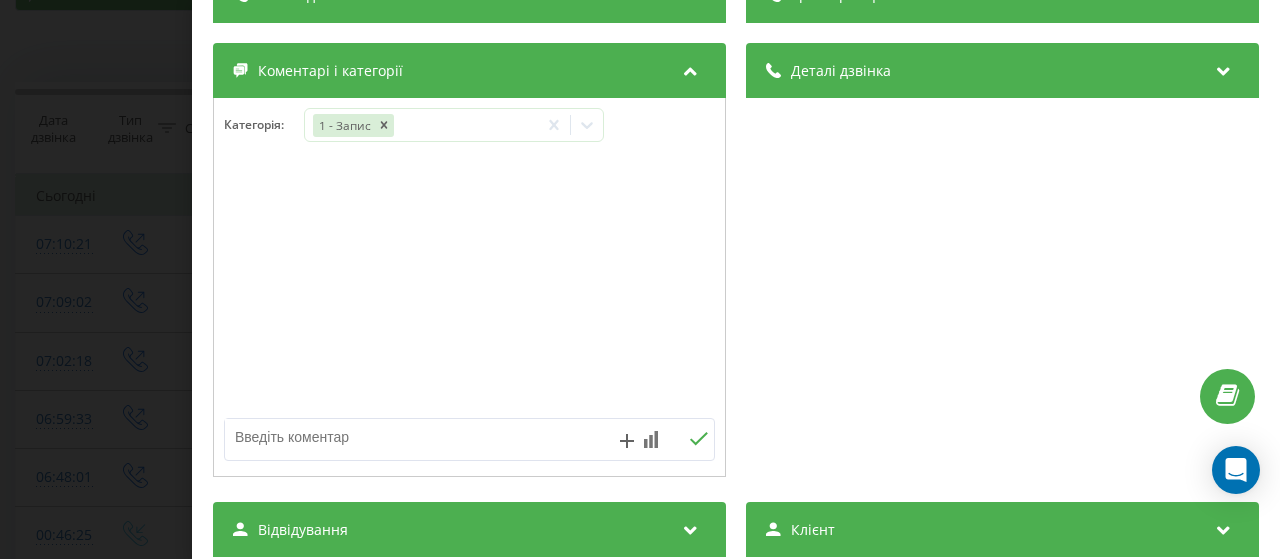 click on "Дзвінок :  ua12_-1754194221.1985485   1 x  - 04:17 00:00   00:00   Транскрипція Для AI-аналізу майбутніх дзвінків  налаштуйте та активуйте профіль на сторінці . Якщо профіль вже є і дзвінок відповідає його умовам, оновіть сторінку через 10 хвилин - AI аналізує поточний дзвінок. Аналіз дзвінка Для AI-аналізу майбутніх дзвінків  налаштуйте та активуйте профіль на сторінці . Якщо профіль вже є і дзвінок відповідає його умовам, оновіть сторінку через 10 хвилин - AI аналізує поточний дзвінок. Деталі дзвінка Загальне Дата дзвінка 2025-08-03 07:10:21 Тип дзвінка Вихідний Статус дзвінка Успішний 380442044040" at bounding box center [640, 279] 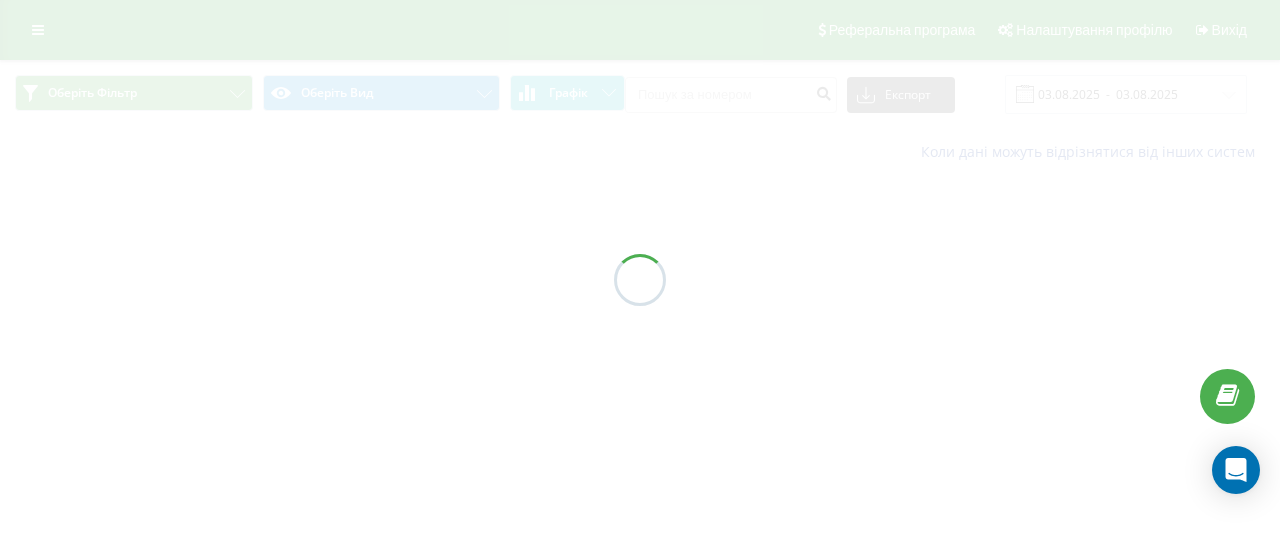 scroll, scrollTop: 0, scrollLeft: 0, axis: both 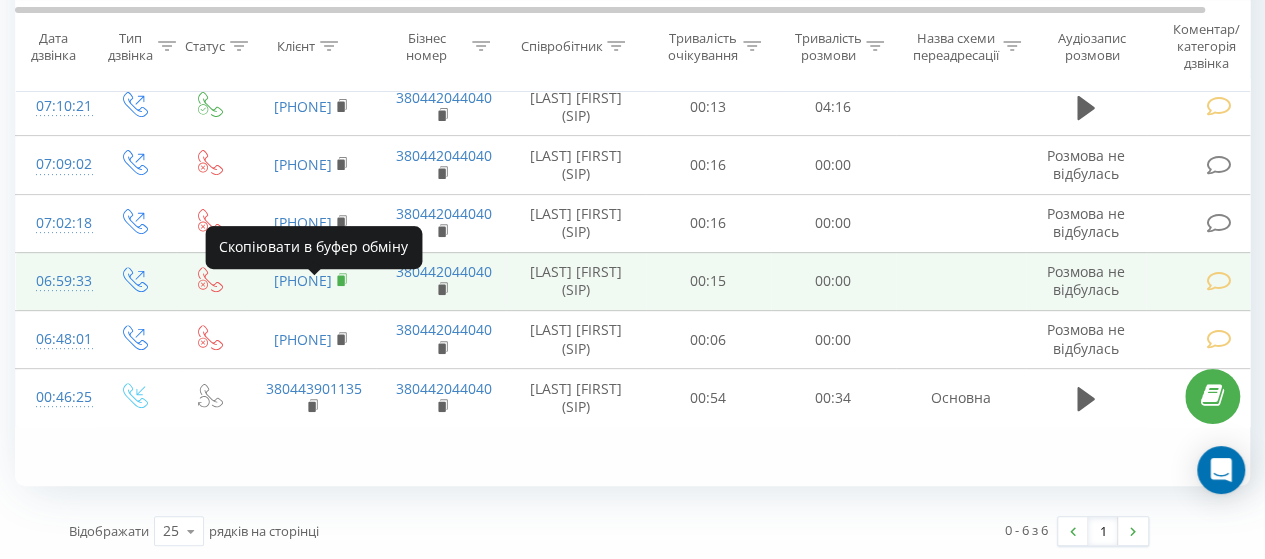 click 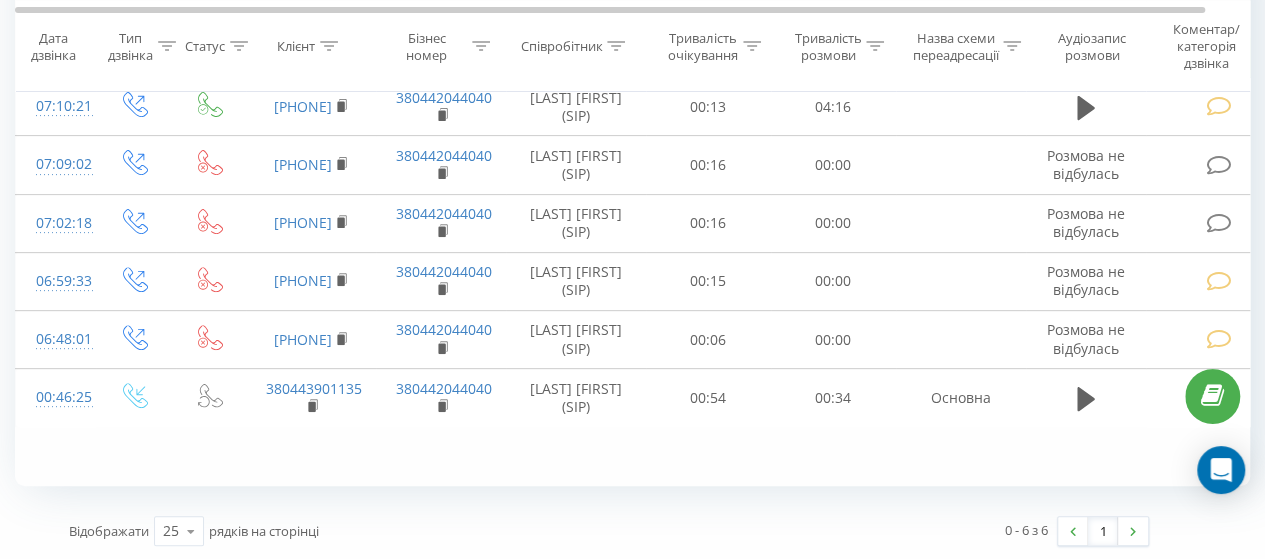 scroll, scrollTop: 0, scrollLeft: 0, axis: both 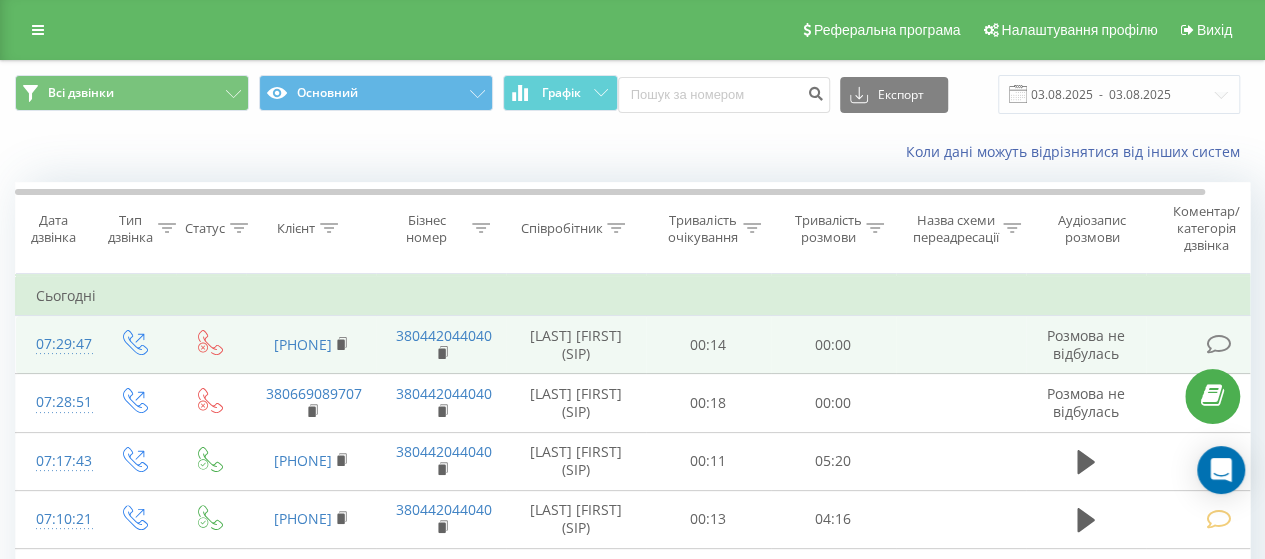 click at bounding box center (1218, 344) 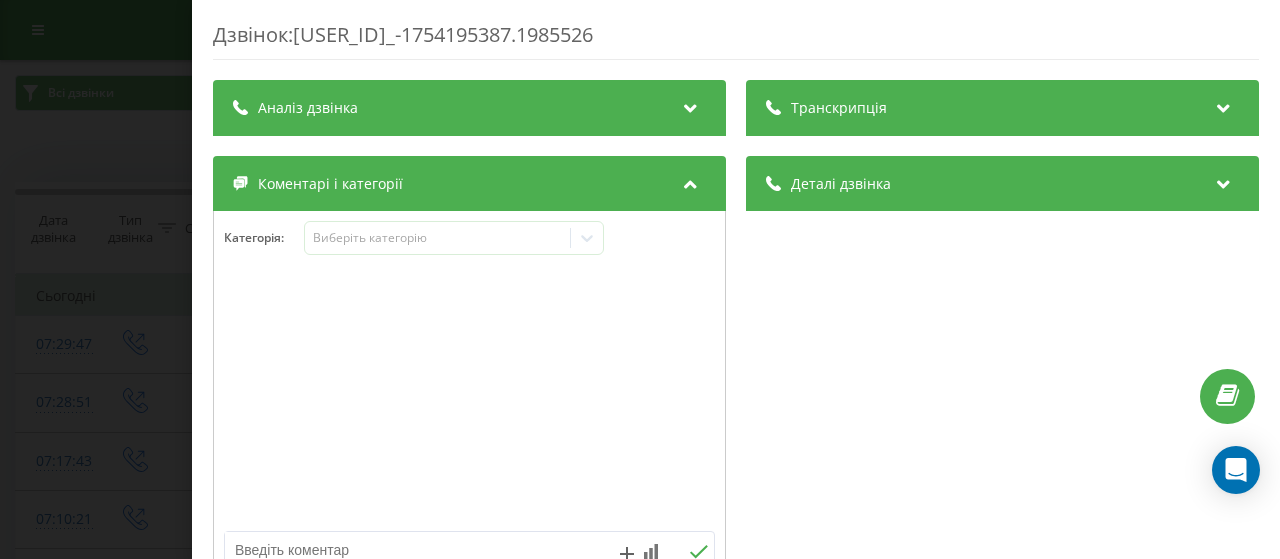 scroll, scrollTop: 300, scrollLeft: 0, axis: vertical 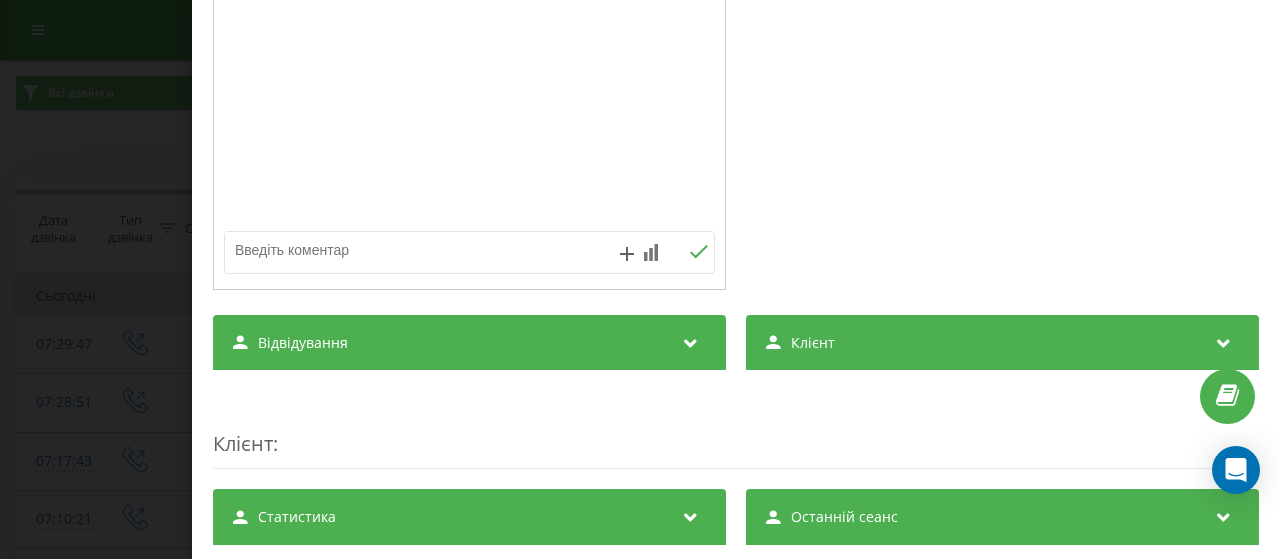 click at bounding box center (420, 250) 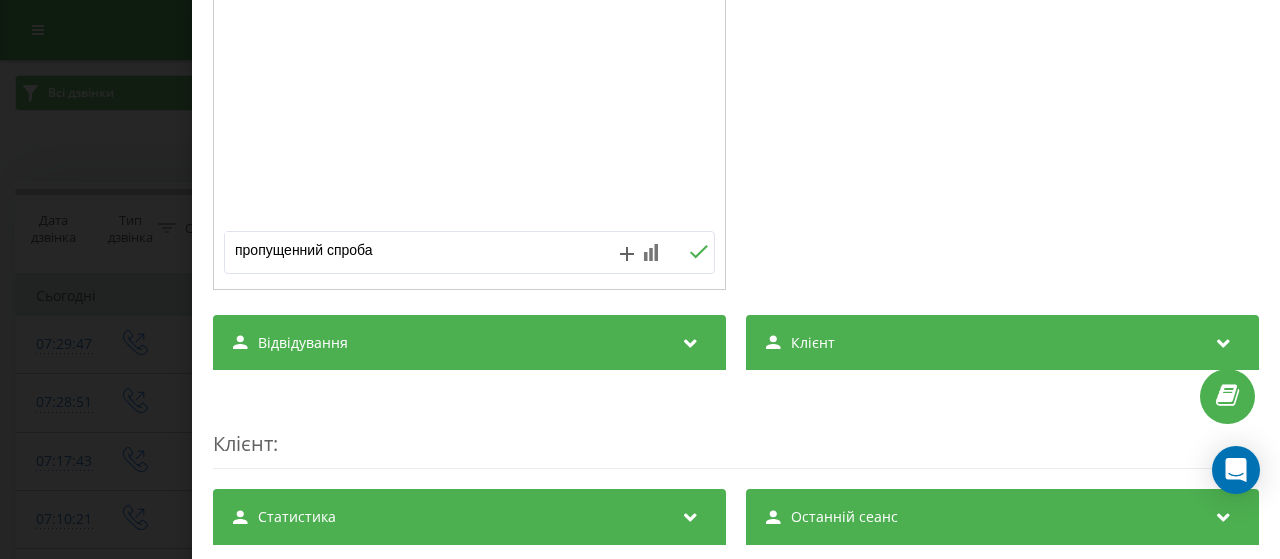 type on "пропущенний спроба 3" 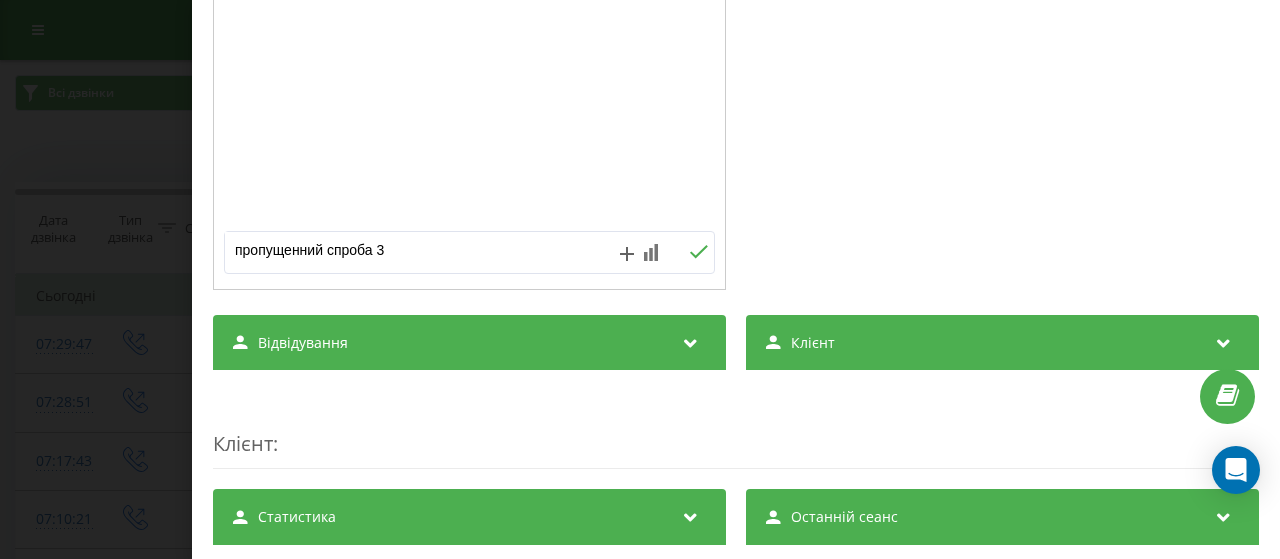 click at bounding box center (698, 252) 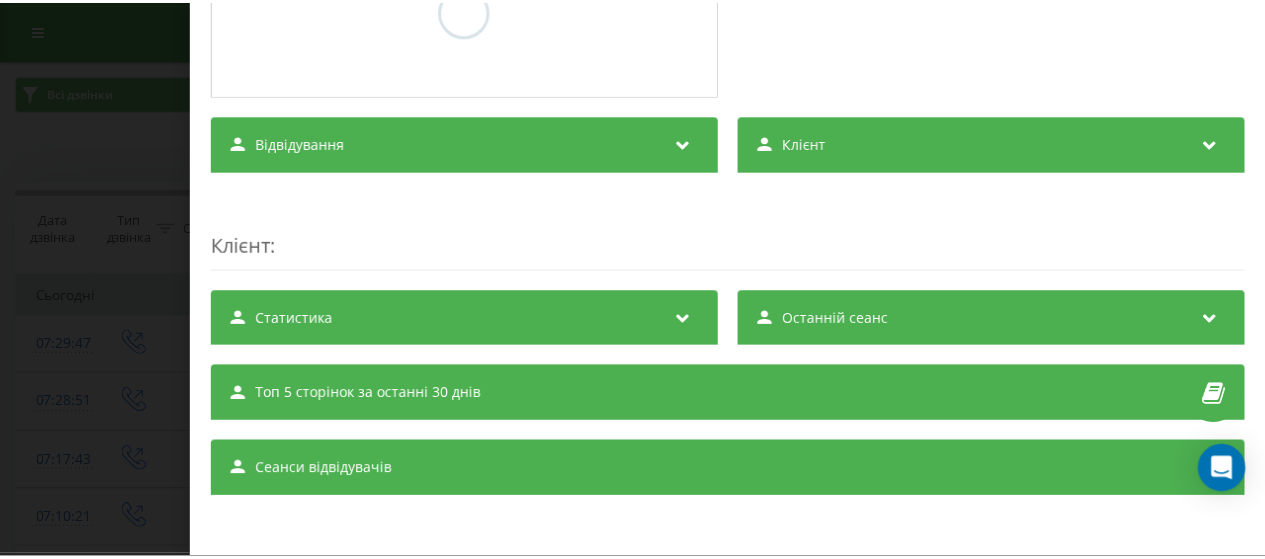 scroll, scrollTop: 300, scrollLeft: 0, axis: vertical 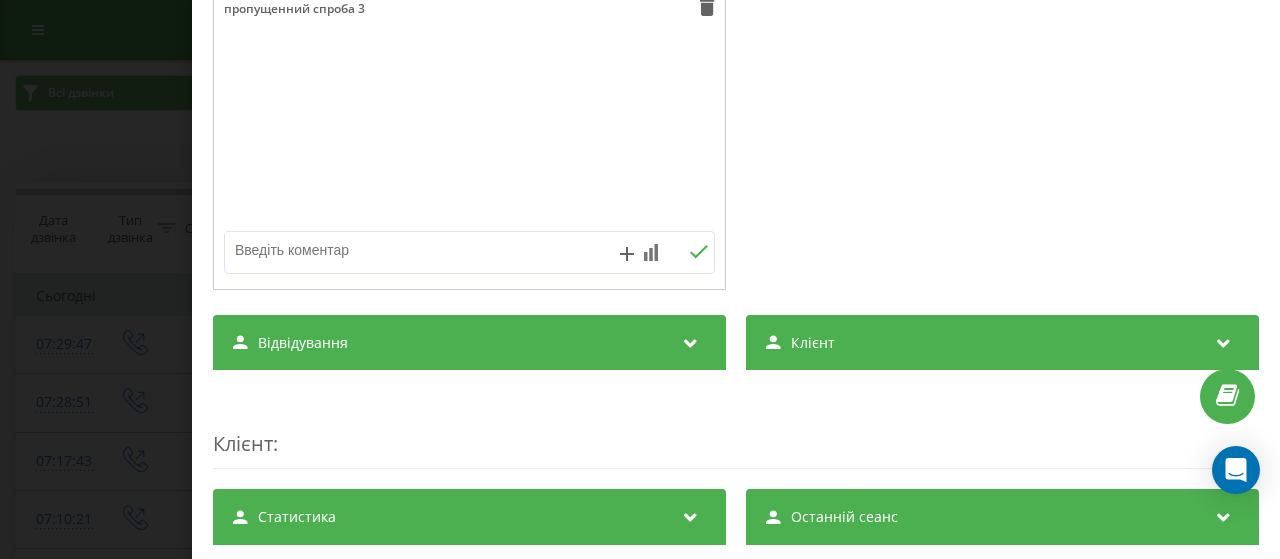 click on "Дзвінок :  ua12_-1754195387.1985526 Транскрипція Для AI-аналізу майбутніх дзвінків  налаштуйте та активуйте профіль на сторінці . Якщо профіль вже є і дзвінок відповідає його умовам, оновіть сторінку через 10 хвилин - AI аналізує поточний дзвінок. Аналіз дзвінка Для AI-аналізу майбутніх дзвінків  налаштуйте та активуйте профіль на сторінці . Якщо профіль вже є і дзвінок відповідає його умовам, оновіть сторінку через 10 хвилин - AI аналізує поточний дзвінок. Деталі дзвінка Загальне Дата дзвінка 2025-08-03 07:29:47 Тип дзвінка Вихідний Статус дзвінка Немає відповіді Хто дзвонив - n/a :" at bounding box center (640, 279) 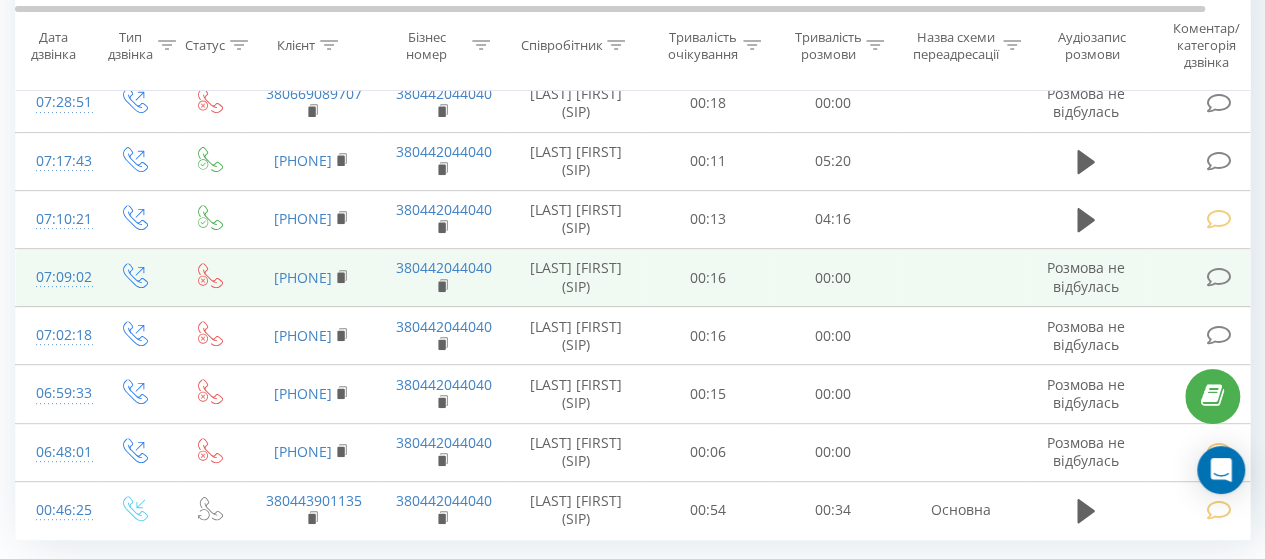 scroll, scrollTop: 100, scrollLeft: 0, axis: vertical 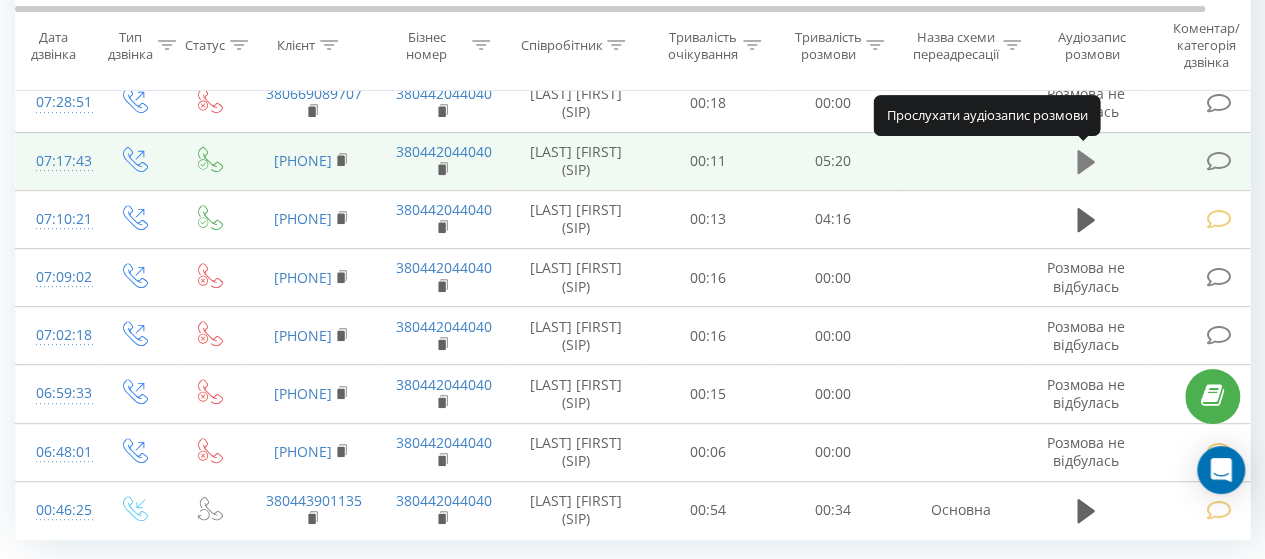 click 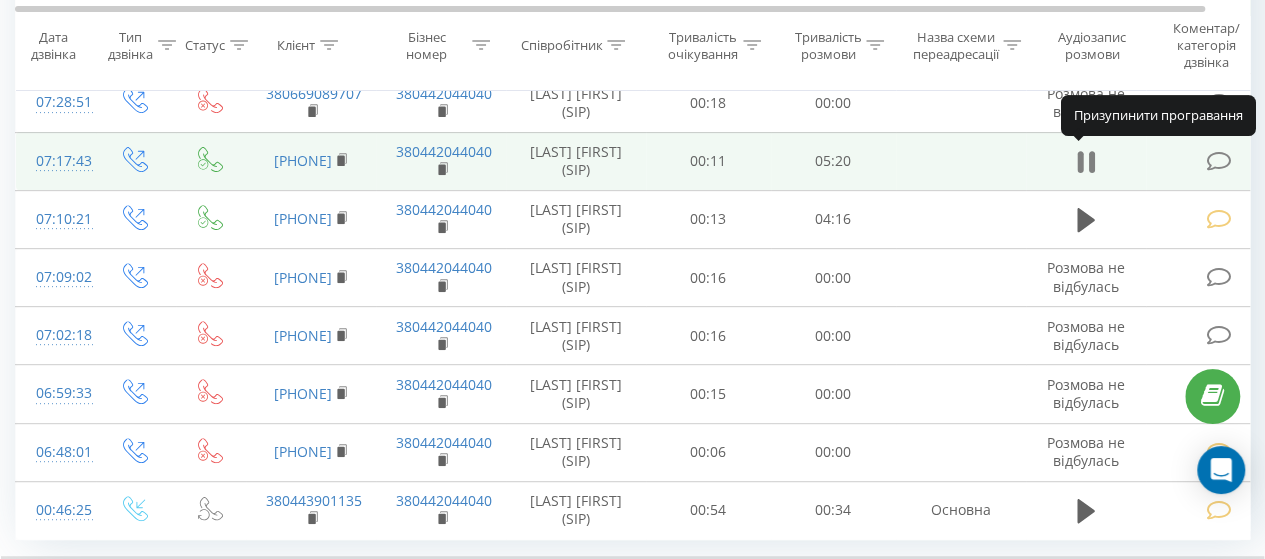 click 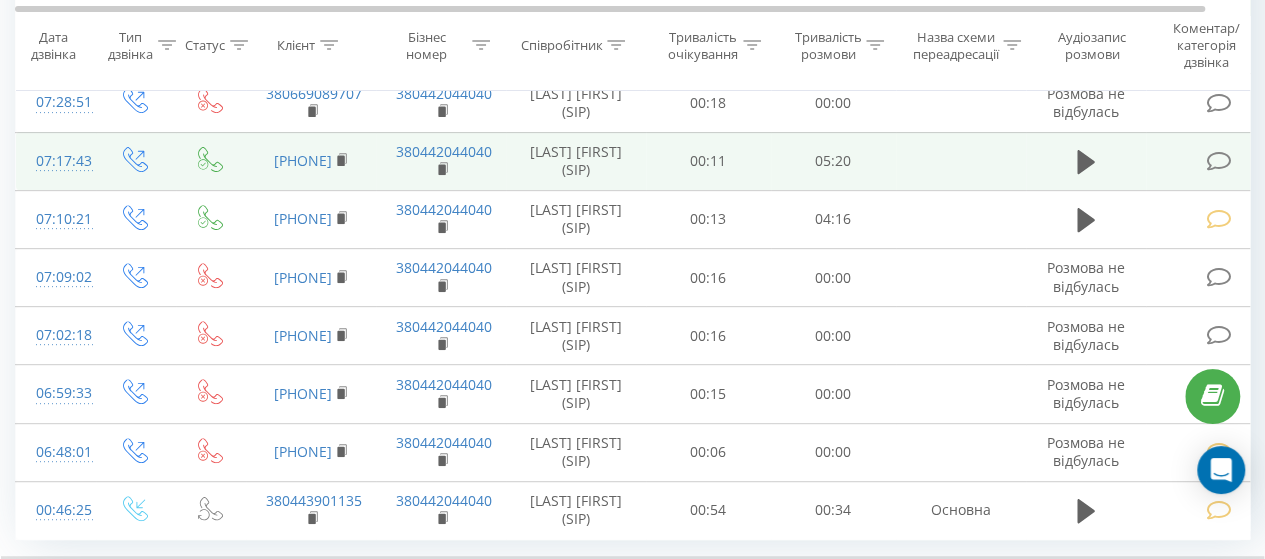 click at bounding box center (1218, 161) 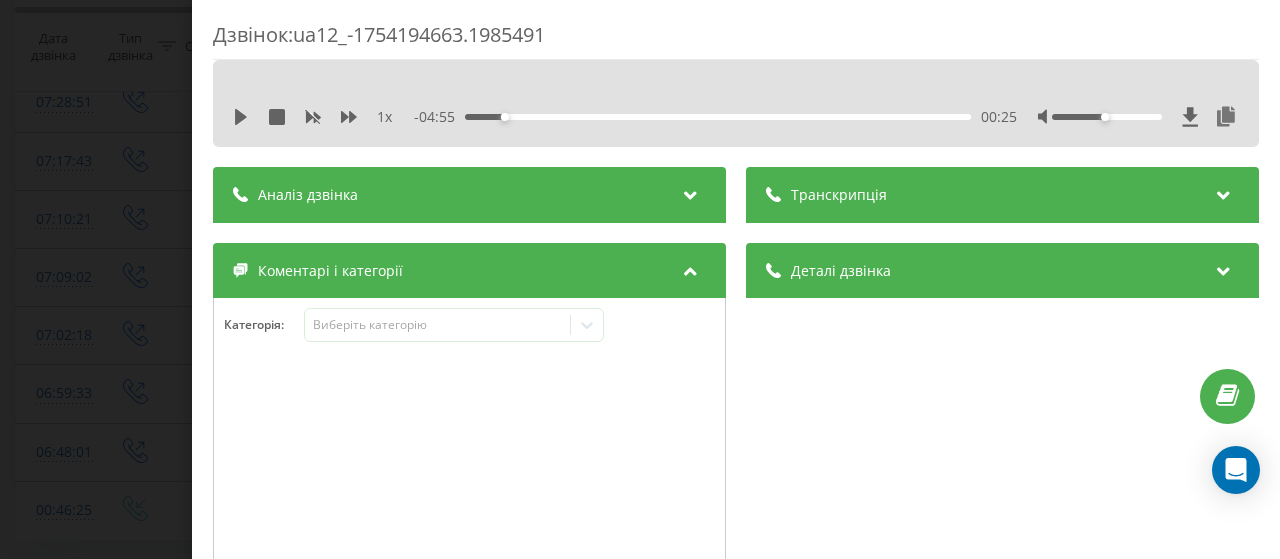 scroll, scrollTop: 100, scrollLeft: 0, axis: vertical 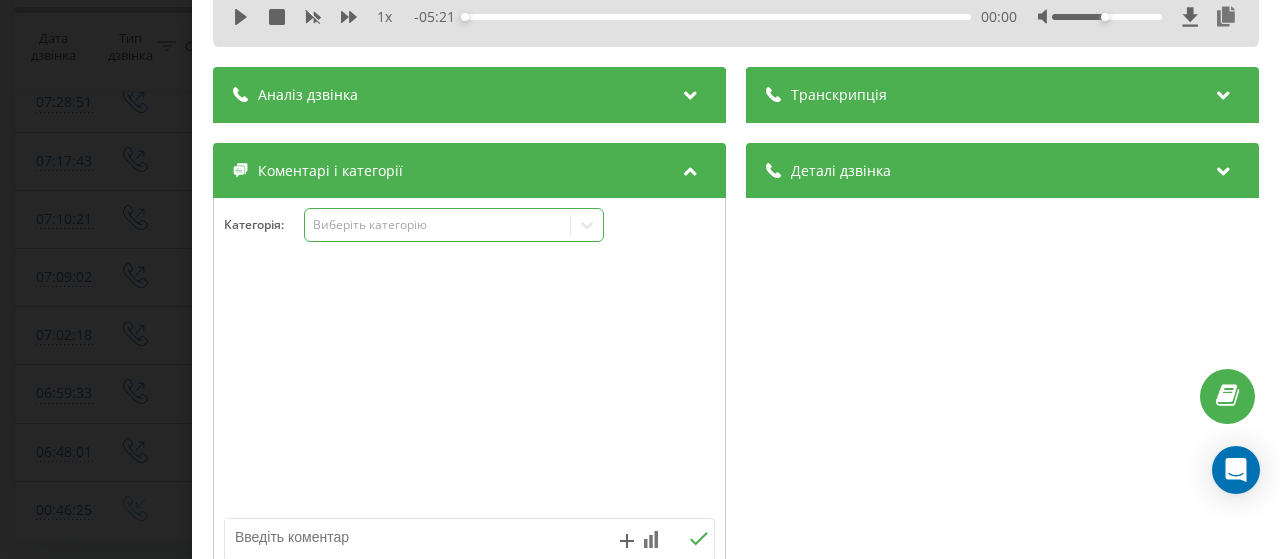 click 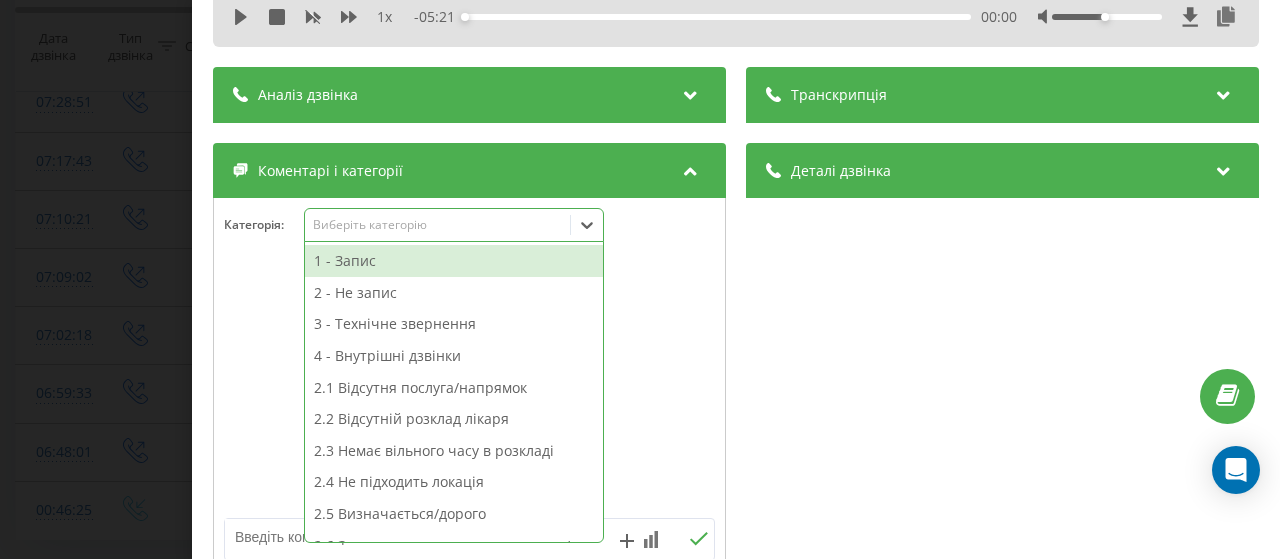 click on "1 - Запис" at bounding box center (454, 261) 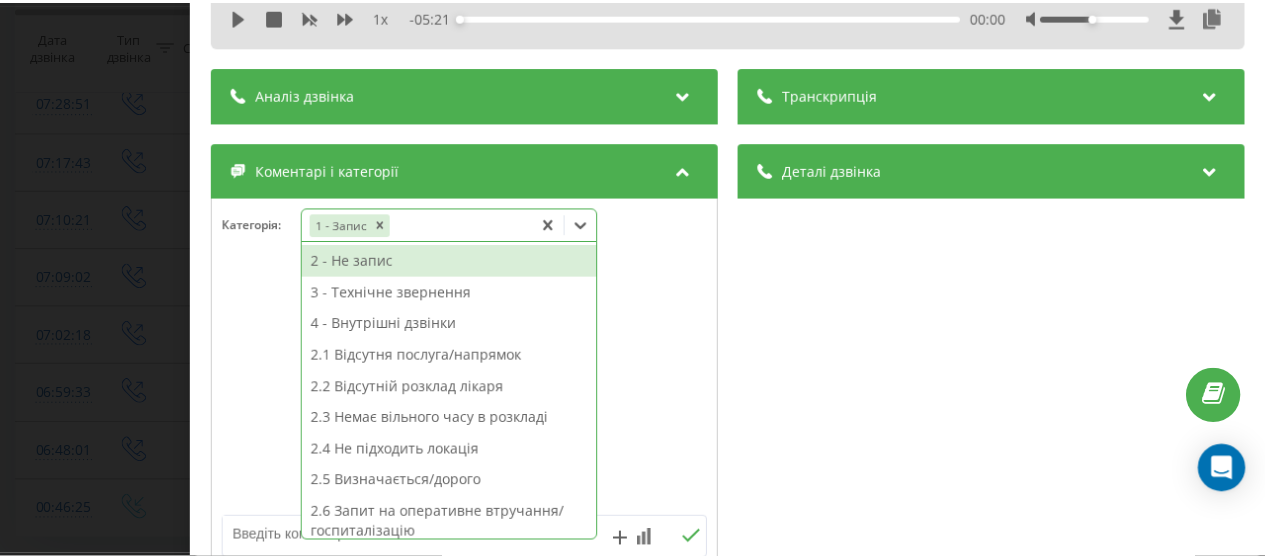 scroll, scrollTop: 300, scrollLeft: 0, axis: vertical 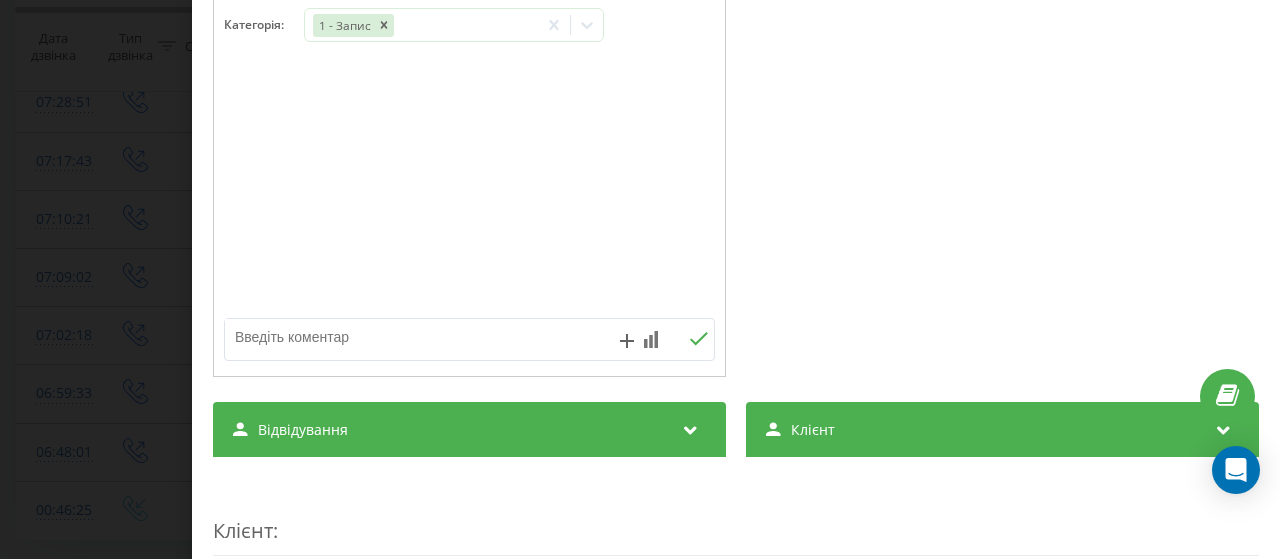 click on "Дзвінок :  ua12_-1754194663.1985491   1 x  - 05:21 00:00   00:00   Транскрипція Для AI-аналізу майбутніх дзвінків  налаштуйте та активуйте профіль на сторінці . Якщо профіль вже є і дзвінок відповідає його умовам, оновіть сторінку через 10 хвилин - AI аналізує поточний дзвінок. Аналіз дзвінка Для AI-аналізу майбутніх дзвінків  налаштуйте та активуйте профіль на сторінці . Якщо профіль вже є і дзвінок відповідає його умовам, оновіть сторінку через 10 хвилин - AI аналізує поточний дзвінок. Деталі дзвінка Загальне Дата дзвінка 2025-08-03 07:17:43 Тип дзвінка Вихідний Статус дзвінка Успішний 380442044040" at bounding box center [640, 279] 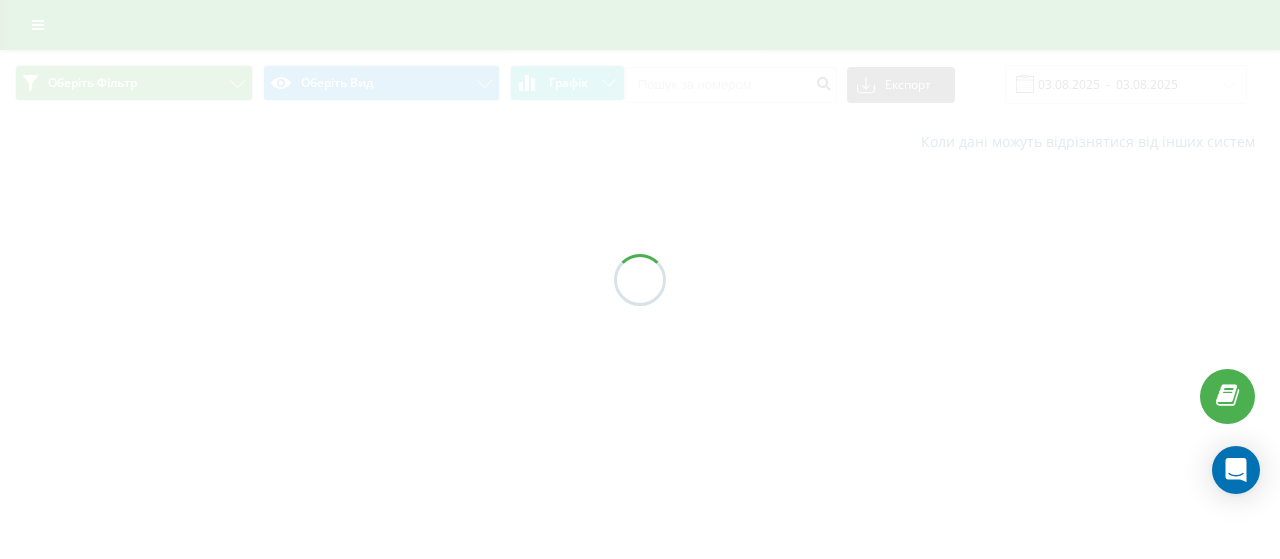 scroll, scrollTop: 0, scrollLeft: 0, axis: both 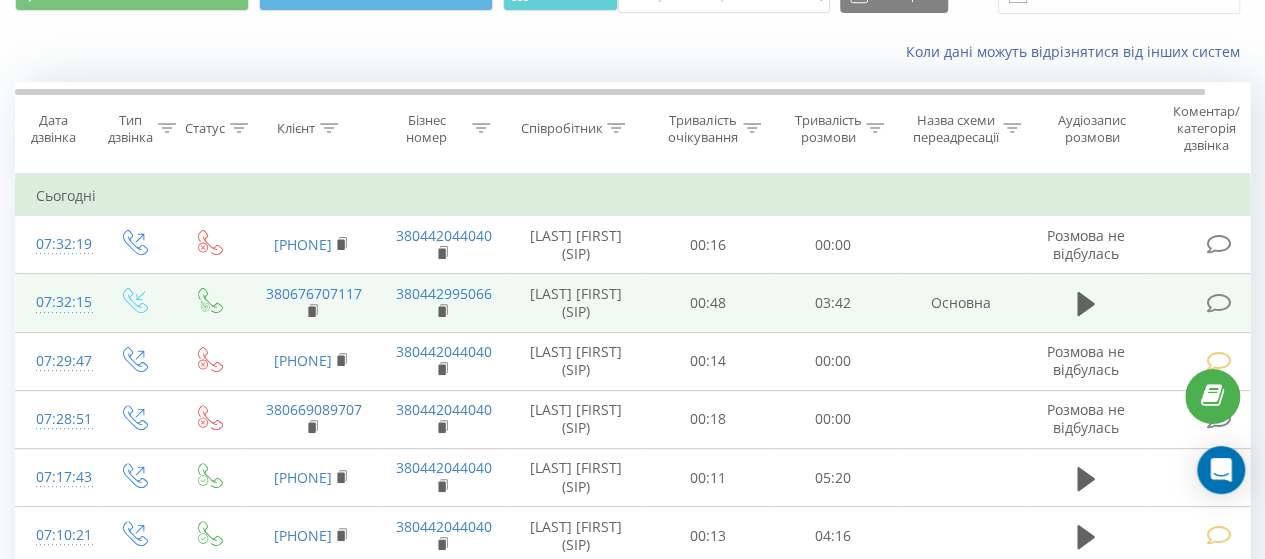 click at bounding box center [1218, 303] 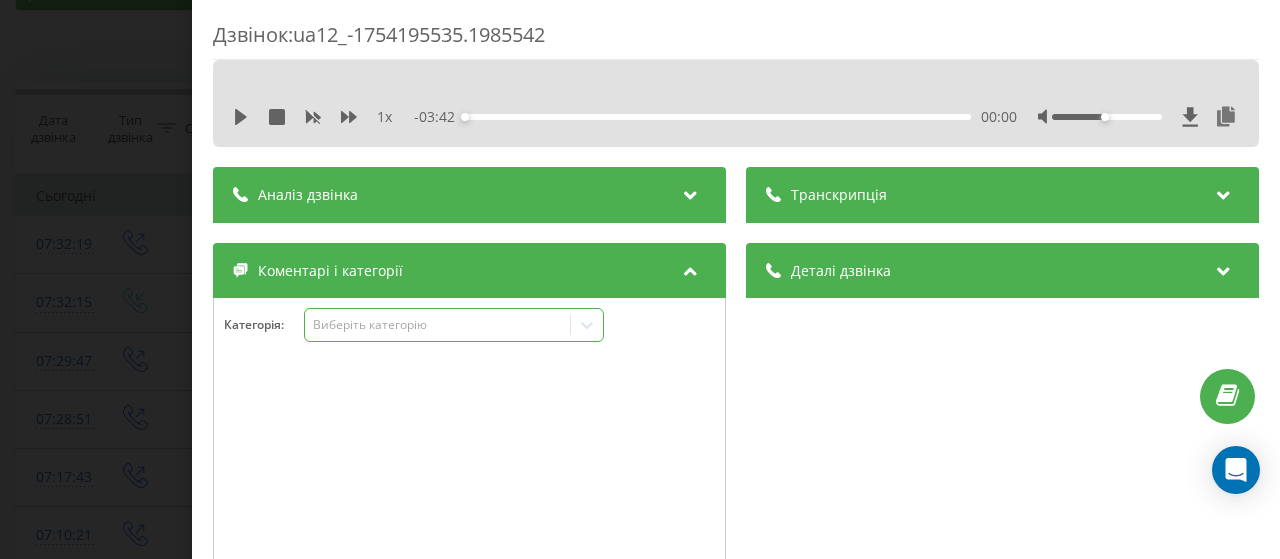 click 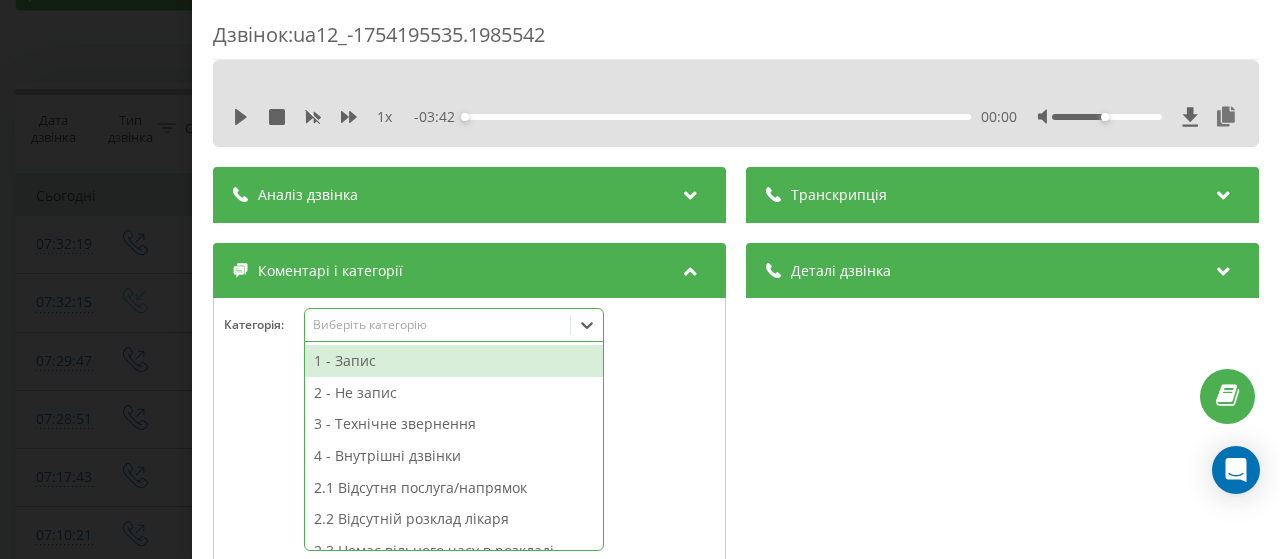 click on "1 - Запис" at bounding box center [454, 361] 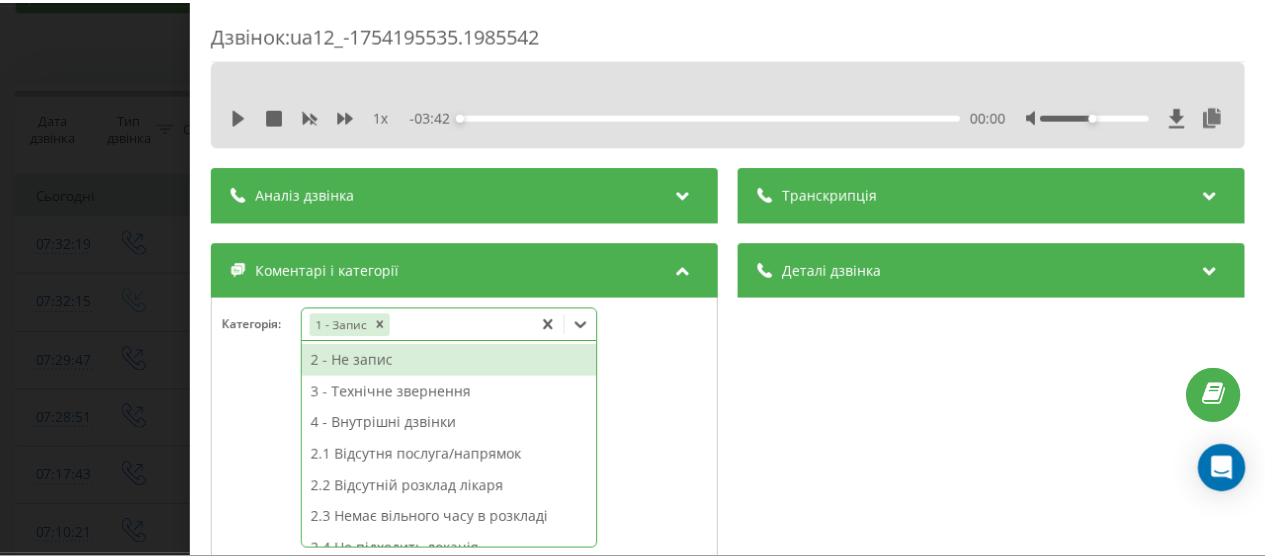 scroll, scrollTop: 100, scrollLeft: 0, axis: vertical 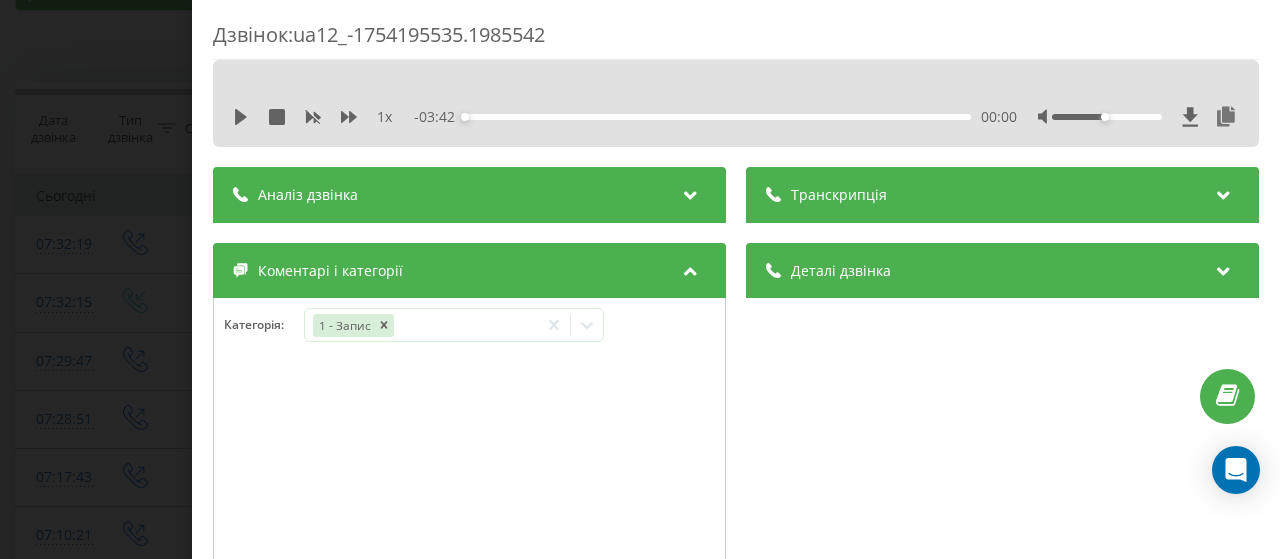 click on "Дзвінок :  ua12_-1754195535.1985542   1 x  - 03:42 00:00   00:00   Транскрипція Для AI-аналізу майбутніх дзвінків  налаштуйте та активуйте профіль на сторінці . Якщо профіль вже є і дзвінок відповідає його умовам, оновіть сторінку через 10 хвилин - AI аналізує поточний дзвінок. Аналіз дзвінка Для AI-аналізу майбутніх дзвінків  налаштуйте та активуйте профіль на сторінці . Якщо профіль вже є і дзвінок відповідає його умовам, оновіть сторінку через 10 хвилин - AI аналізує поточний дзвінок. Деталі дзвінка Загальне Дата дзвінка 2025-08-03 07:32:15 Тип дзвінка Вхідний Статус дзвінка Цільовий 380676707117 :" at bounding box center (640, 279) 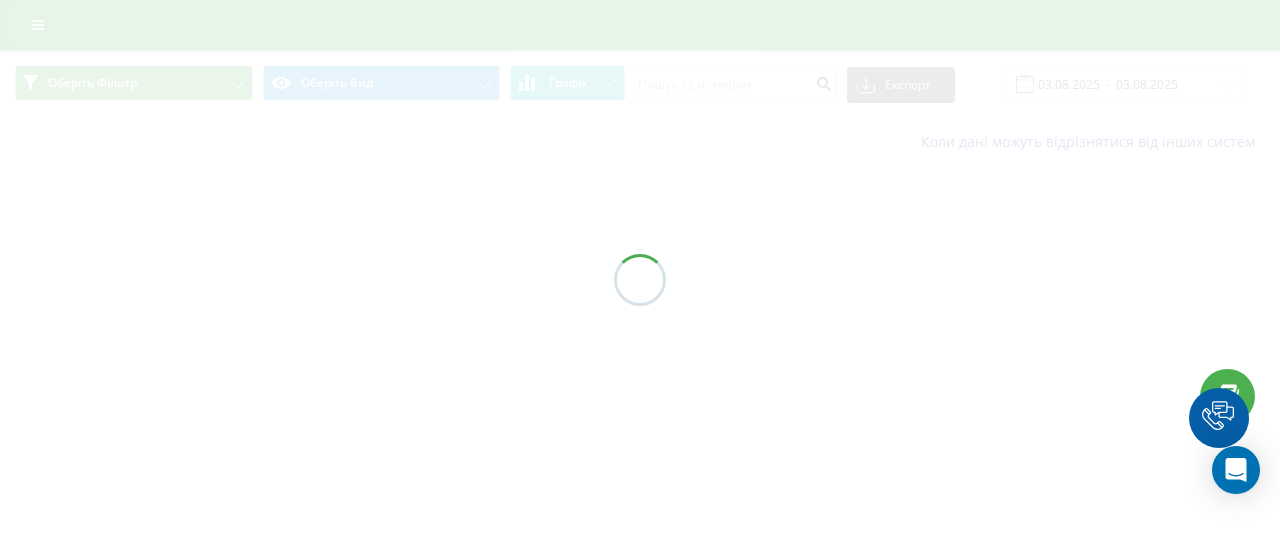scroll, scrollTop: 0, scrollLeft: 0, axis: both 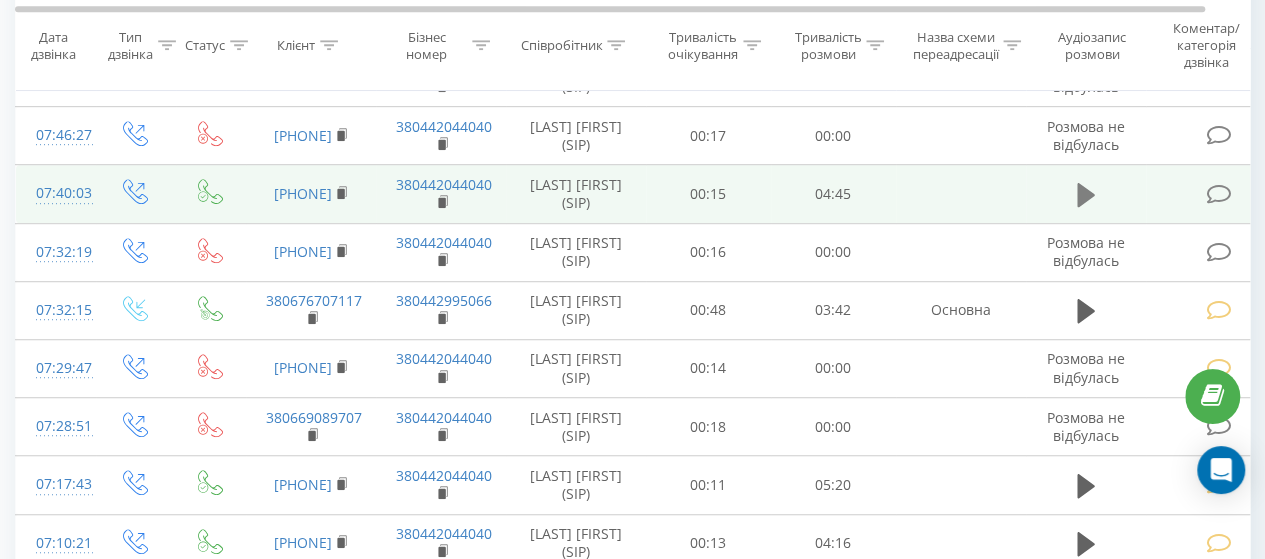 click 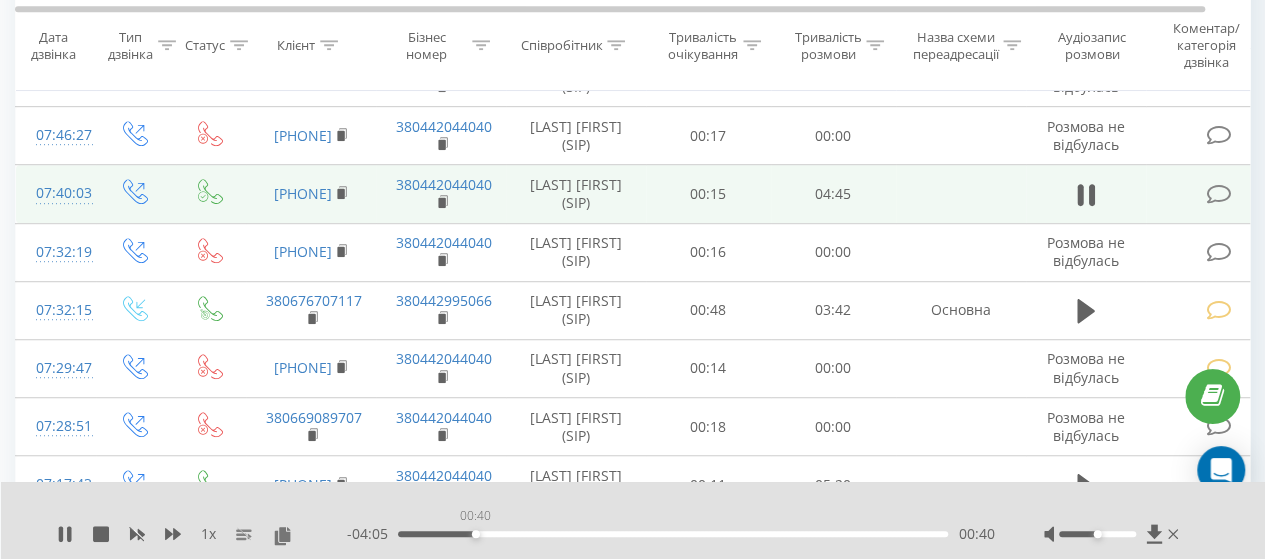 drag, startPoint x: 418, startPoint y: 534, endPoint x: 518, endPoint y: 534, distance: 100 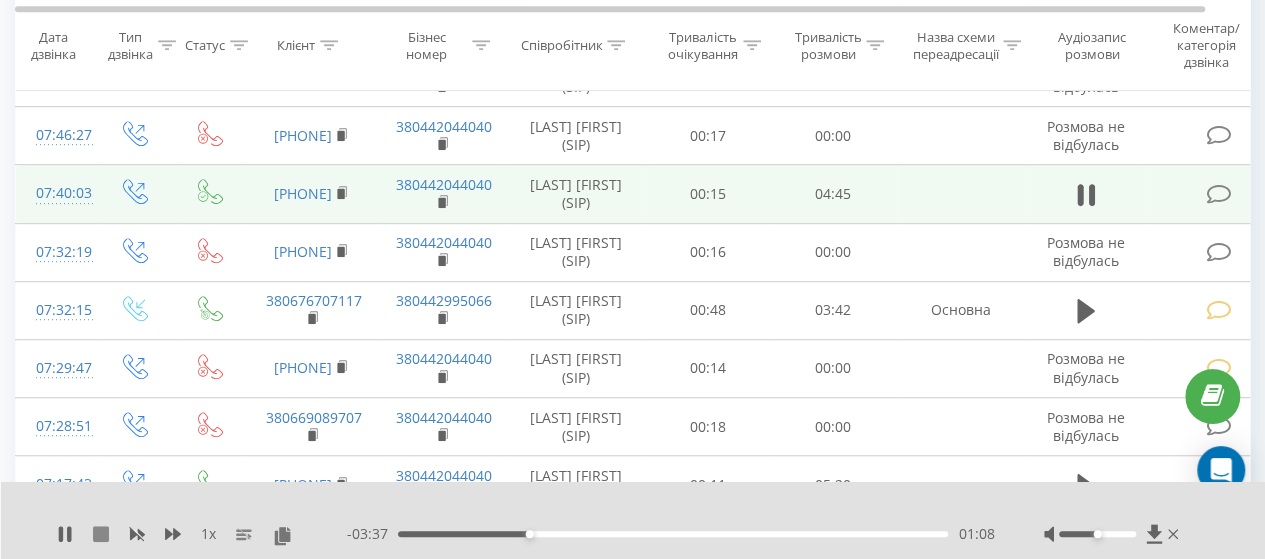 click 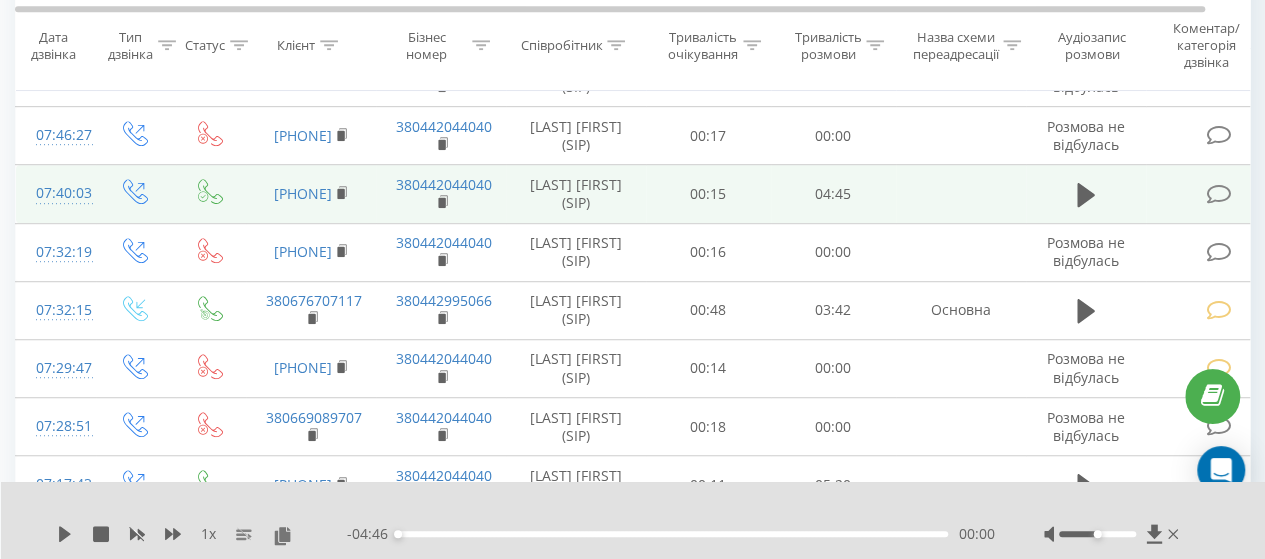 click at bounding box center (1218, 194) 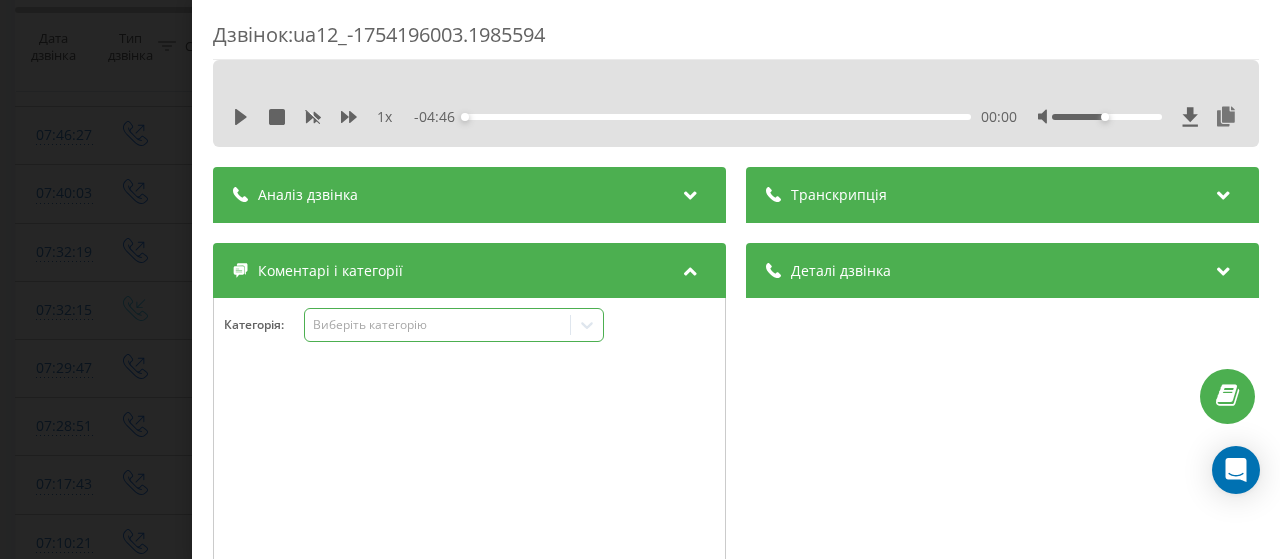 click 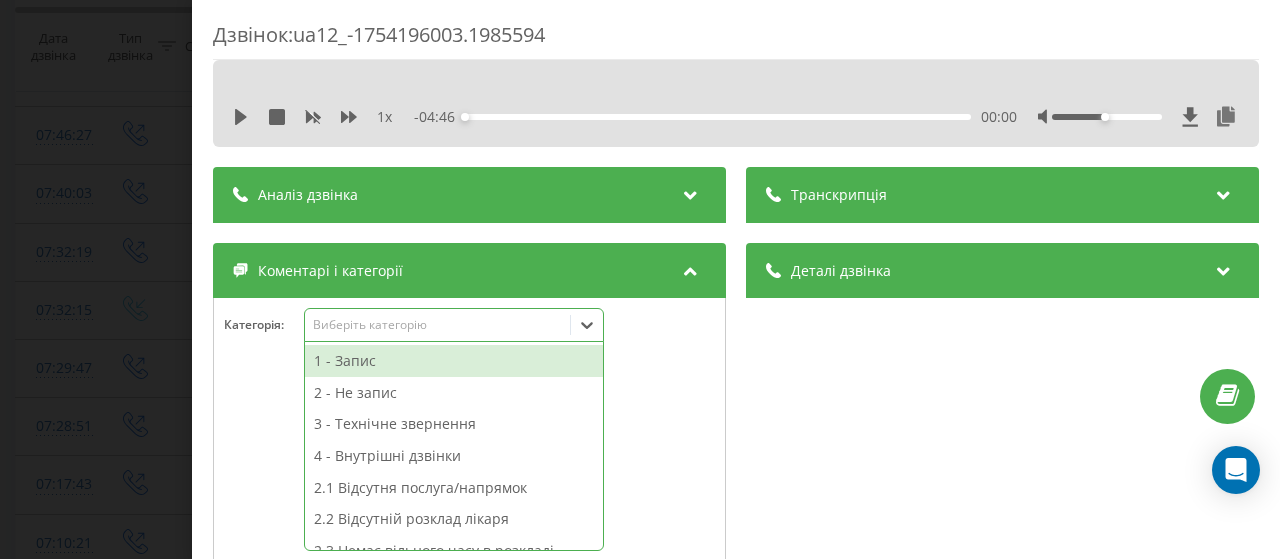 click on "1 - Запис" at bounding box center [454, 361] 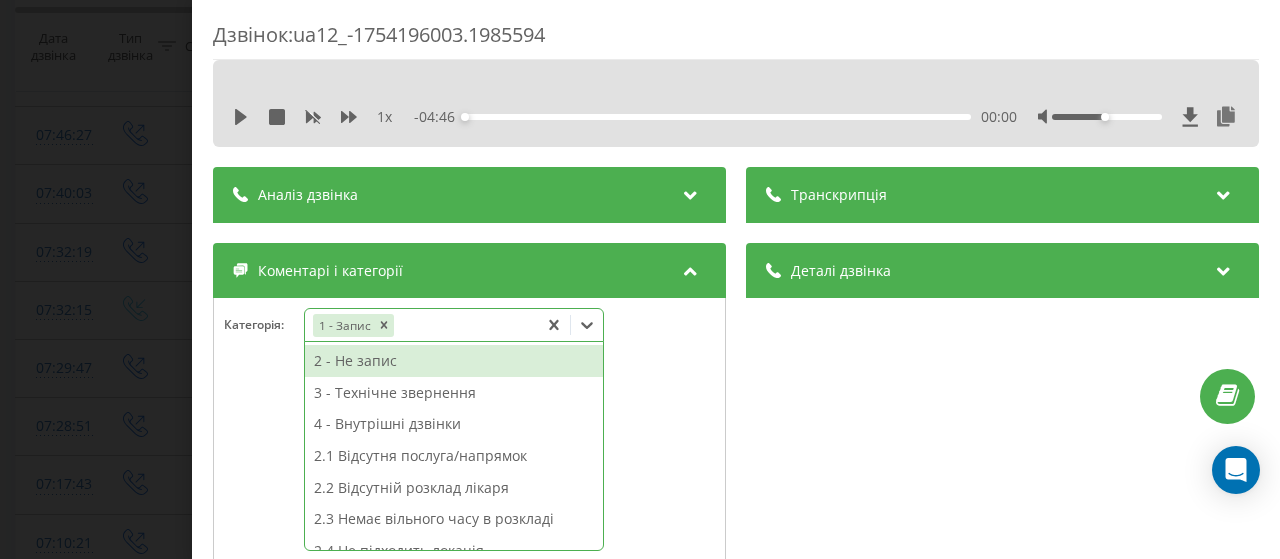 click on "Дзвінок :  ua12_-1754196003.1985594   1 x  - 04:46 00:00   00:00   Транскрипція Для AI-аналізу майбутніх дзвінків  налаштуйте та активуйте профіль на сторінці . Якщо профіль вже є і дзвінок відповідає його умовам, оновіть сторінку через 10 хвилин - AI аналізує поточний дзвінок. Аналіз дзвінка Для AI-аналізу майбутніх дзвінків  налаштуйте та активуйте профіль на сторінці . Якщо профіль вже є і дзвінок відповідає його умовам, оновіть сторінку через 10 хвилин - AI аналізує поточний дзвінок. Деталі дзвінка Загальне Дата дзвінка 2025-08-03 07:40:03 Тип дзвінка Вихідний Статус дзвінка Успішний 380442044040" at bounding box center [640, 279] 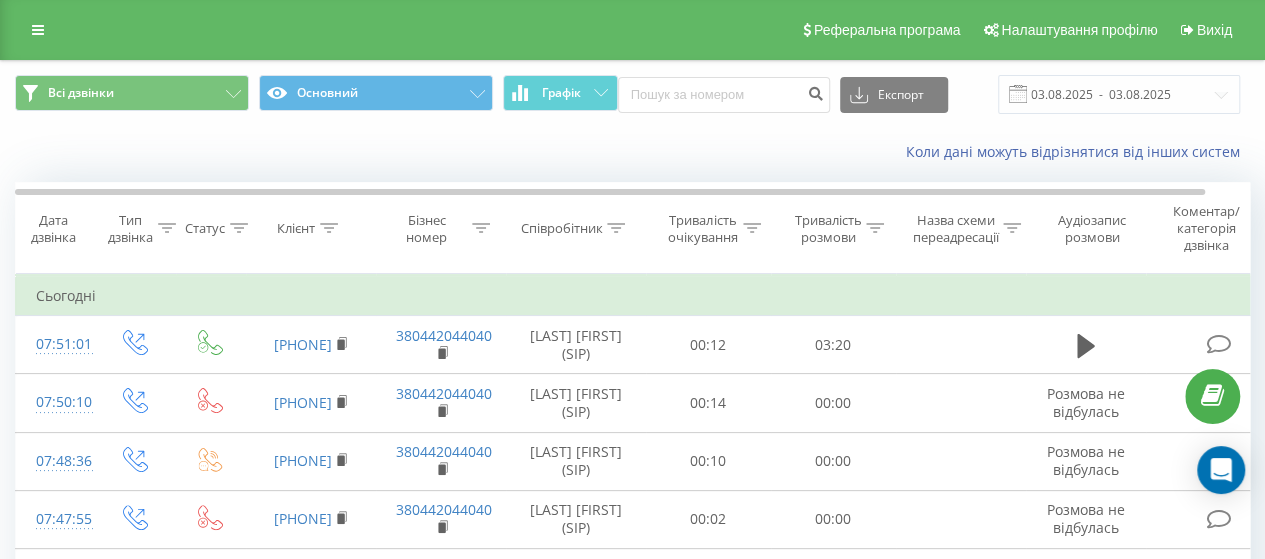 scroll, scrollTop: 100, scrollLeft: 0, axis: vertical 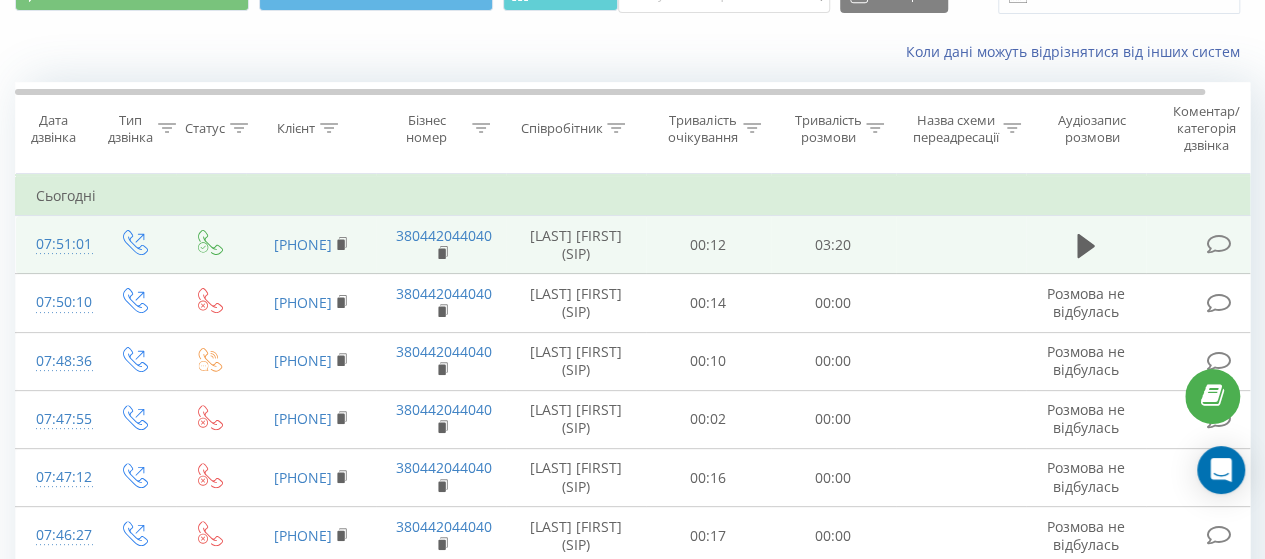 click at bounding box center (1218, 244) 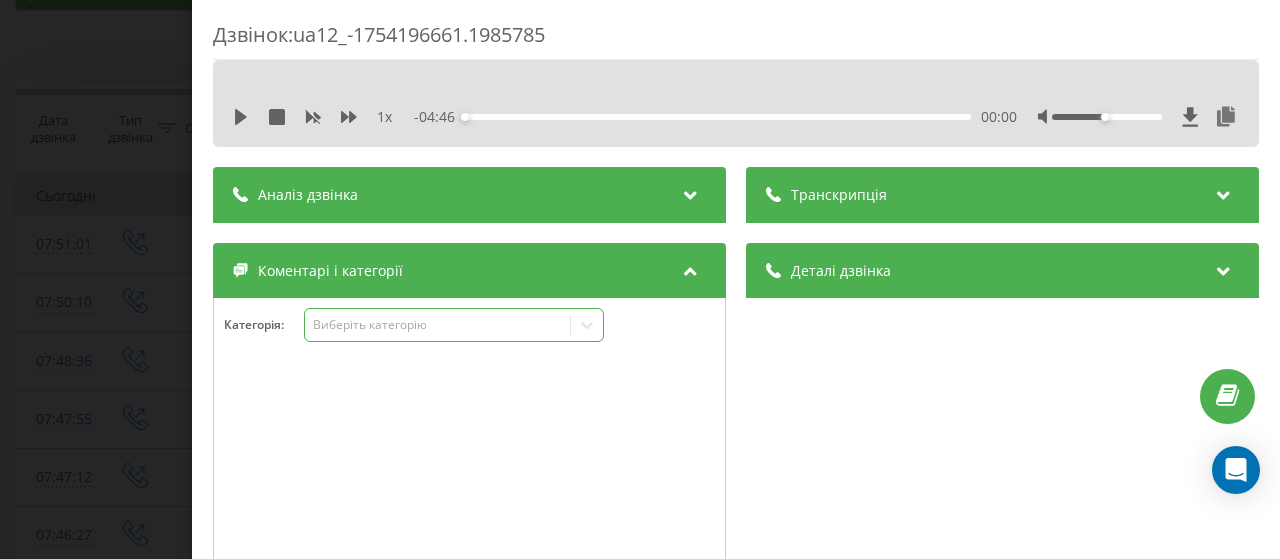 click 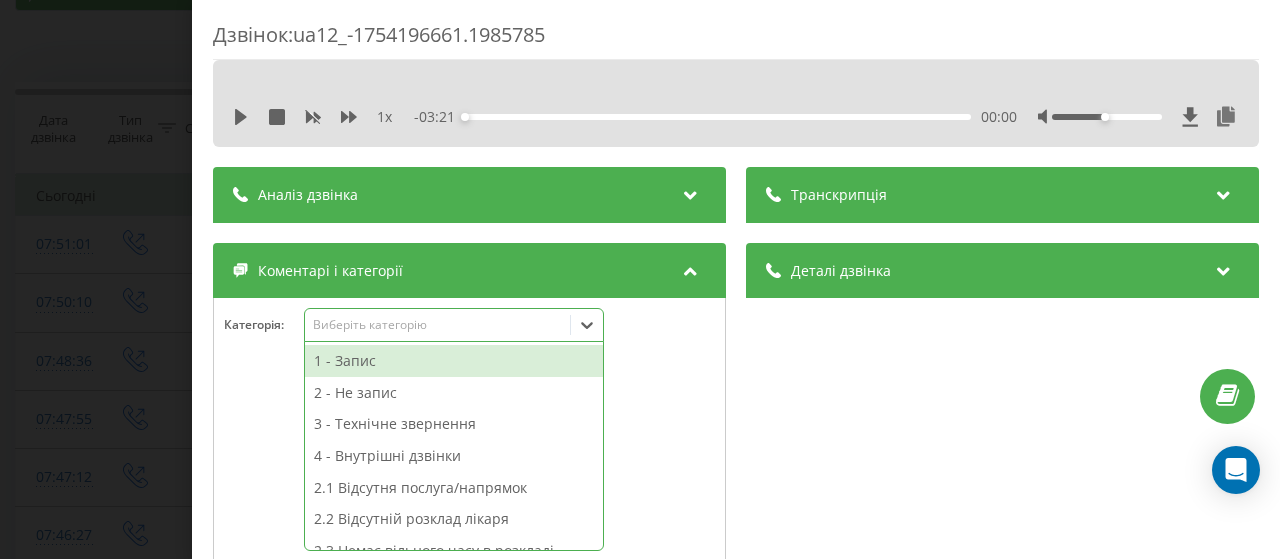 click on "1 - Запис" at bounding box center [454, 361] 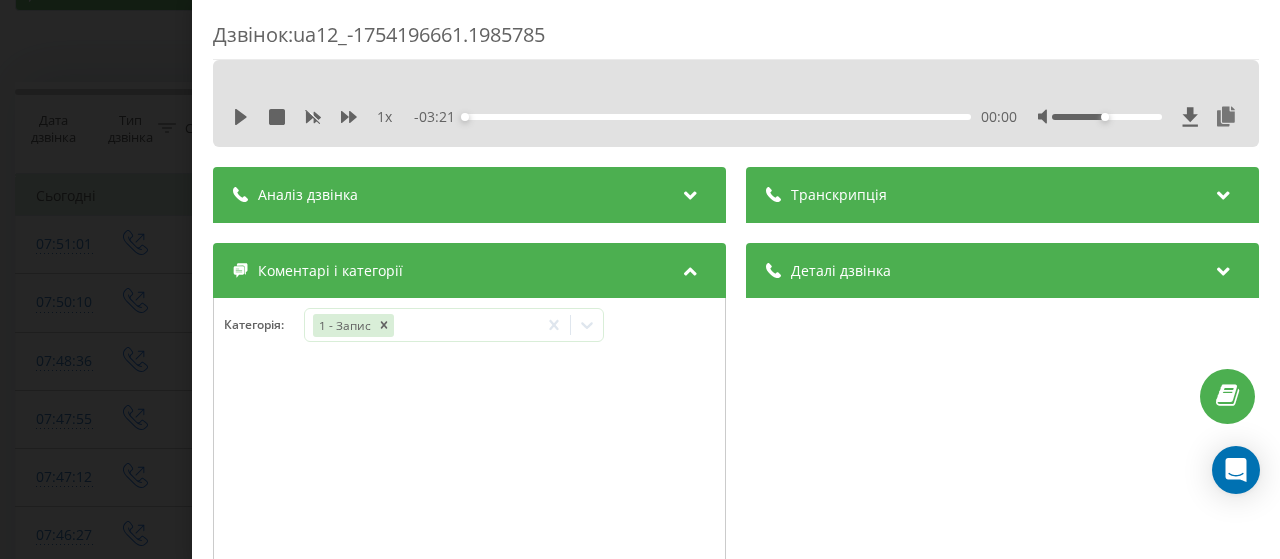 click on "Дзвінок :  ua12_-1754196661.1985785   1 x  - 03:21 00:00   00:00   Транскрипція Для AI-аналізу майбутніх дзвінків  налаштуйте та активуйте профіль на сторінці . Якщо профіль вже є і дзвінок відповідає його умовам, оновіть сторінку через 10 хвилин - AI аналізує поточний дзвінок. Аналіз дзвінка Для AI-аналізу майбутніх дзвінків  налаштуйте та активуйте профіль на сторінці . Якщо профіль вже є і дзвінок відповідає його умовам, оновіть сторінку через 10 хвилин - AI аналізує поточний дзвінок. Деталі дзвінка Загальне Дата дзвінка 2025-08-03 07:51:01 Тип дзвінка Вихідний Статус дзвінка Успішний 380442044040" at bounding box center [640, 279] 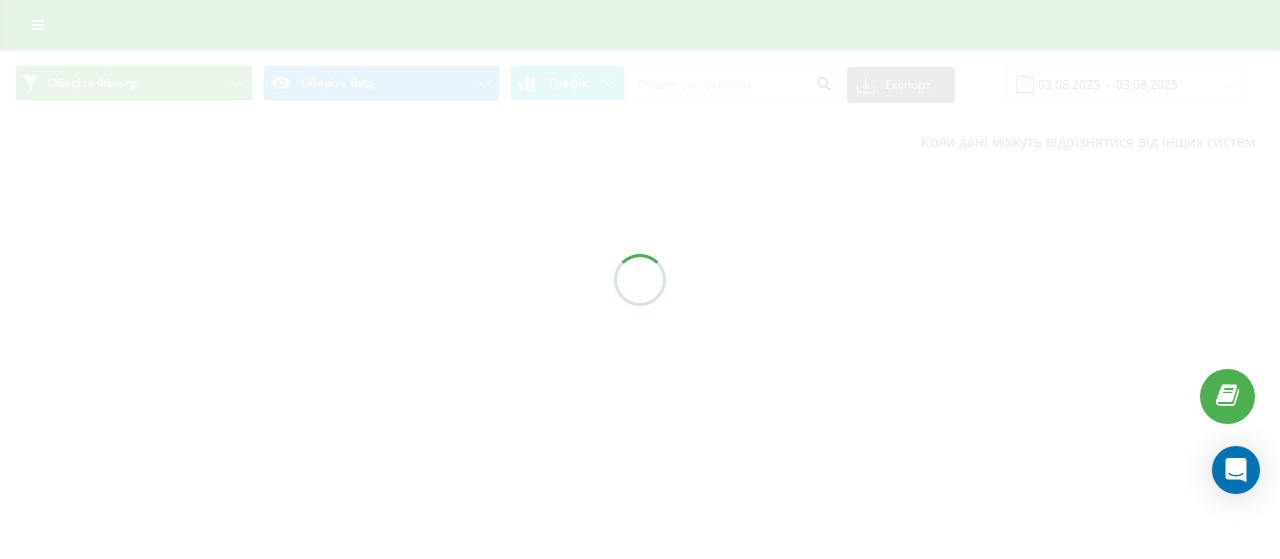 scroll, scrollTop: 0, scrollLeft: 0, axis: both 